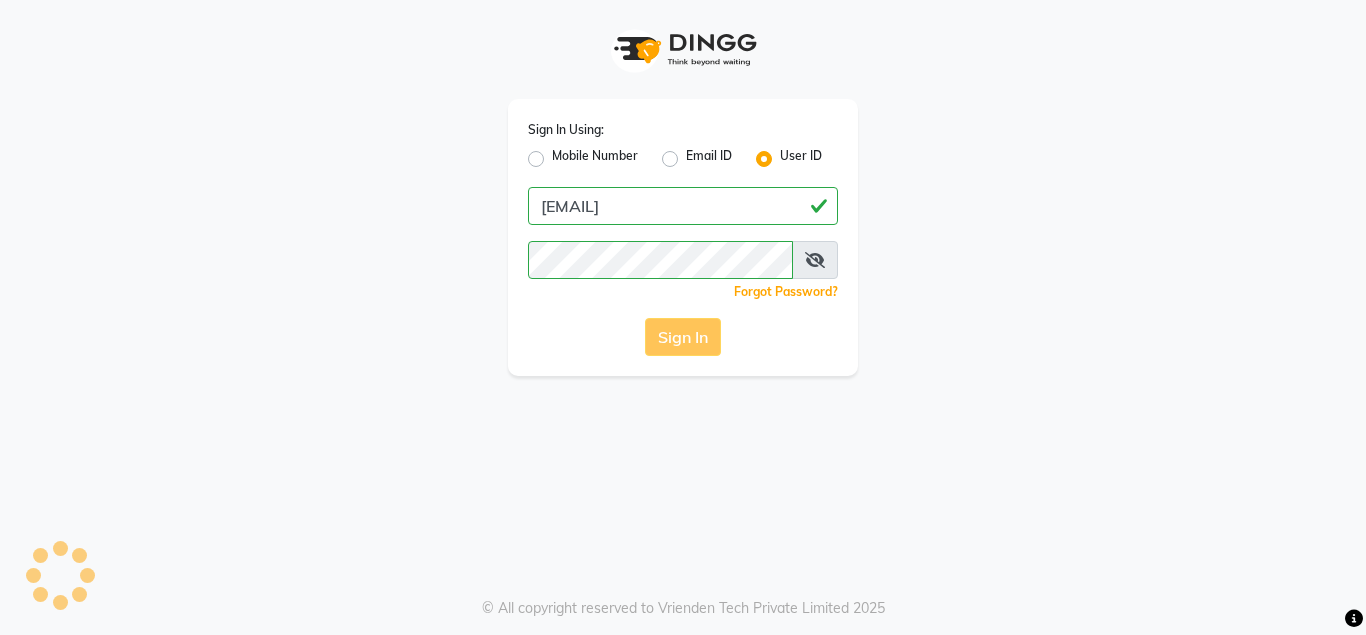 scroll, scrollTop: 0, scrollLeft: 0, axis: both 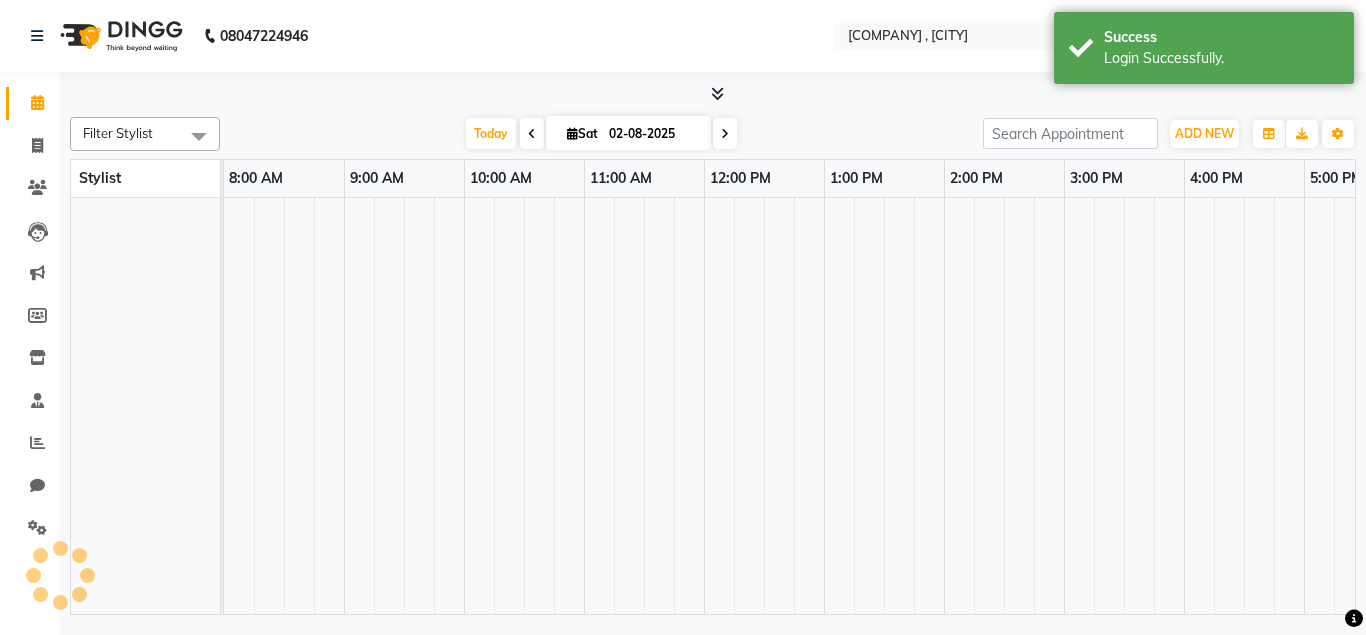 select on "en" 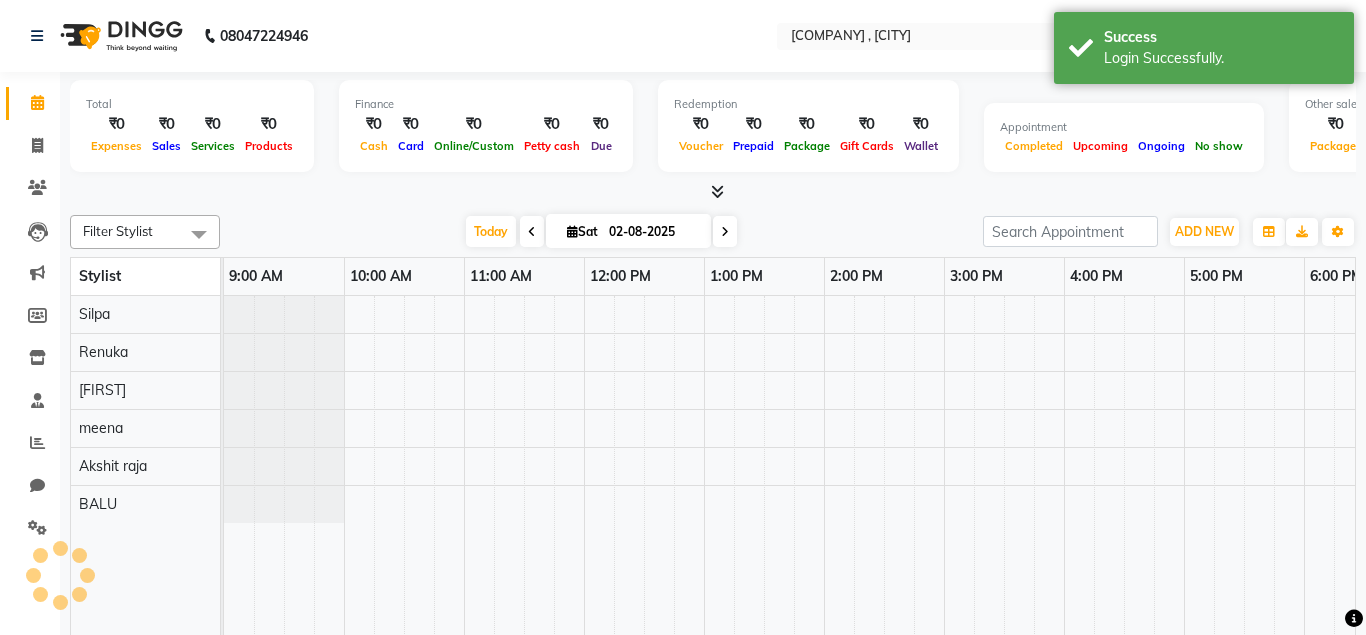 scroll, scrollTop: 0, scrollLeft: 0, axis: both 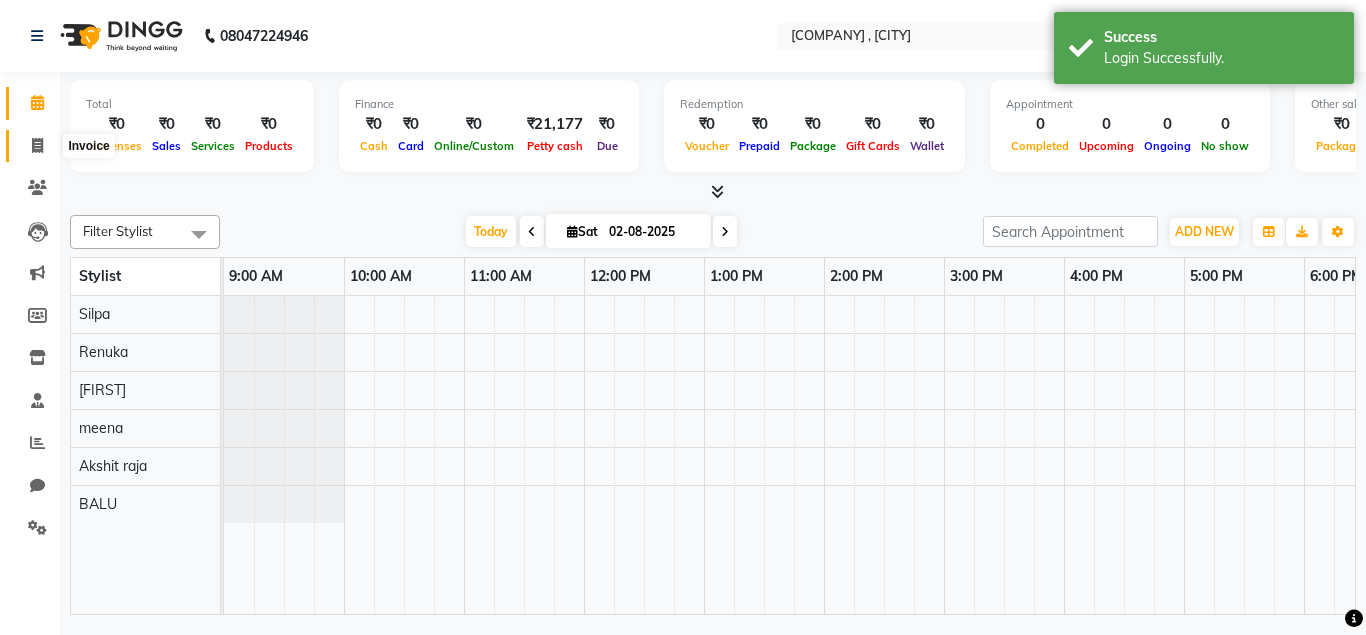 click 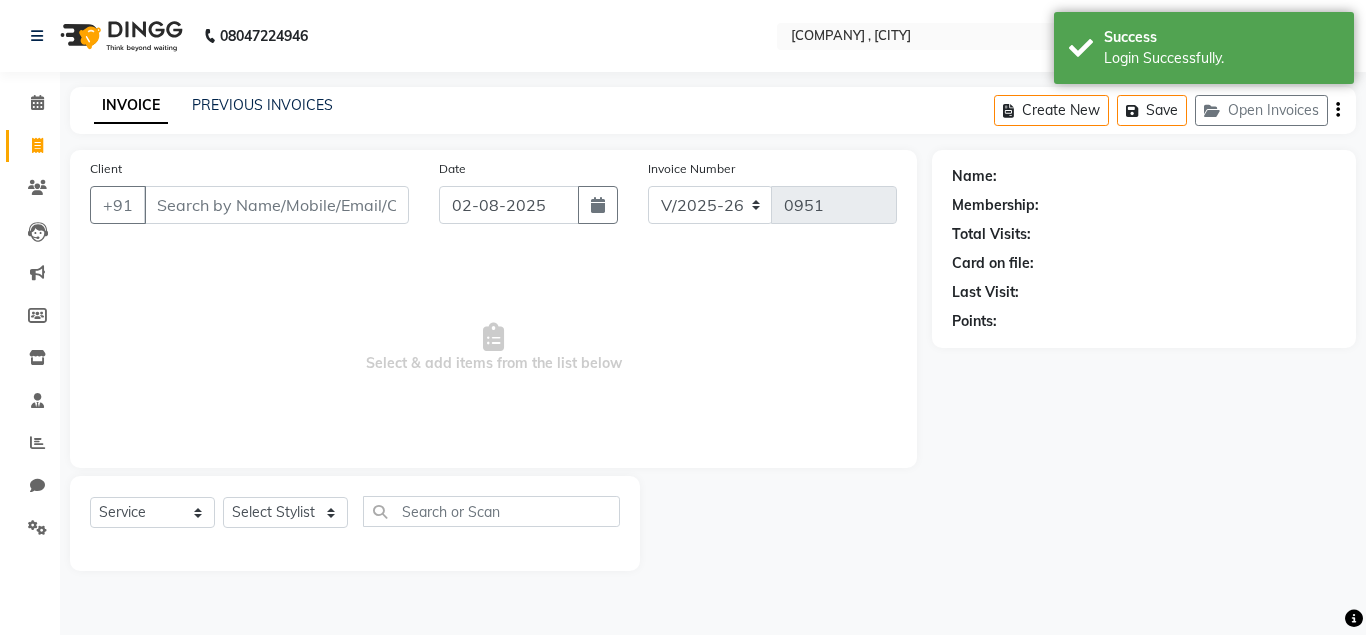 click on "Client" at bounding box center (276, 205) 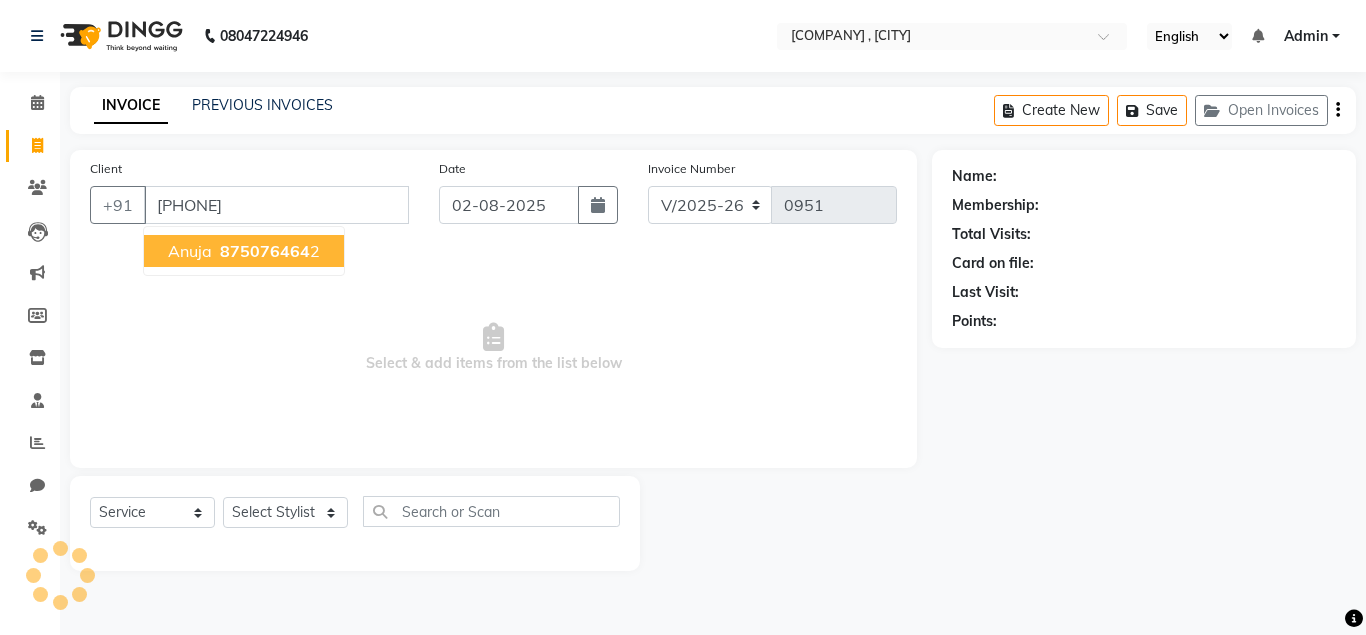 type on "[PHONE]" 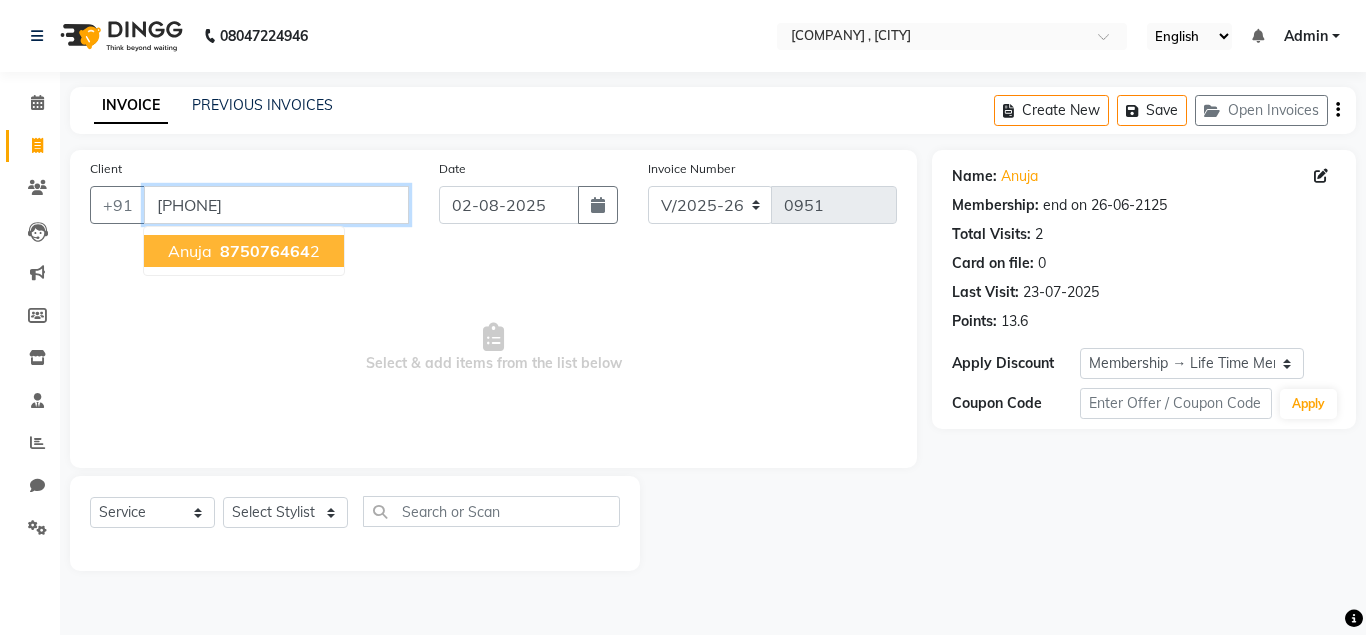 click on "[PHONE]" at bounding box center [276, 205] 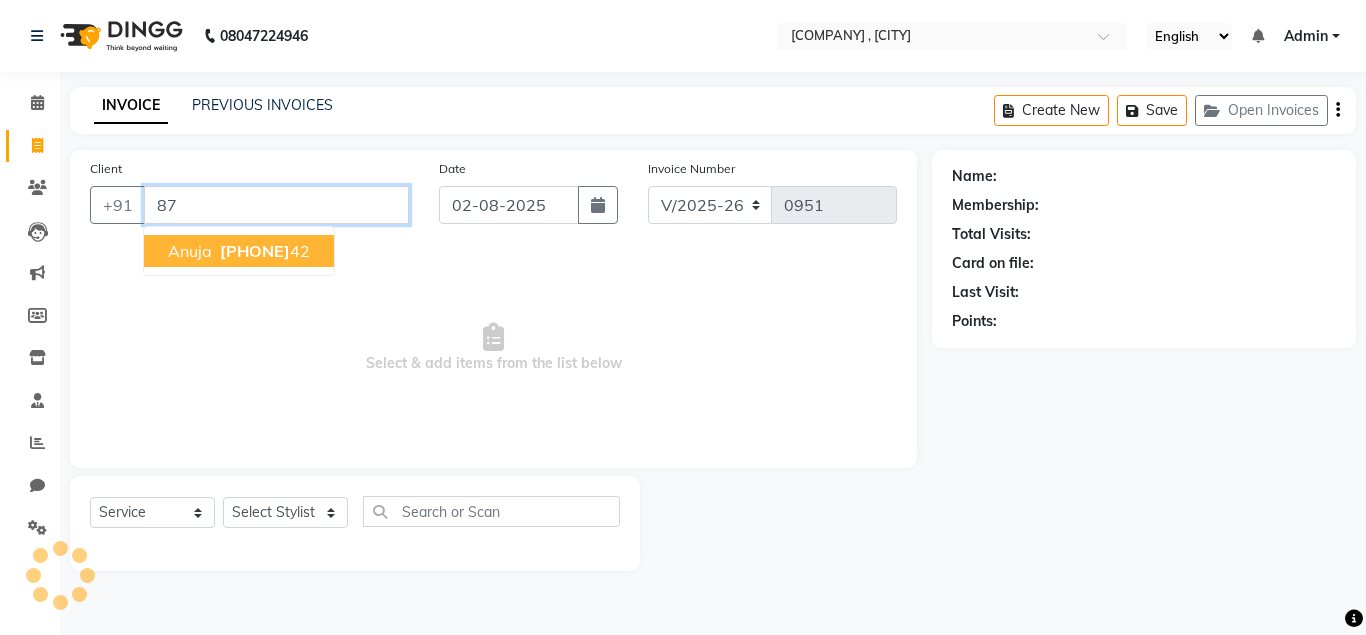 type on "8" 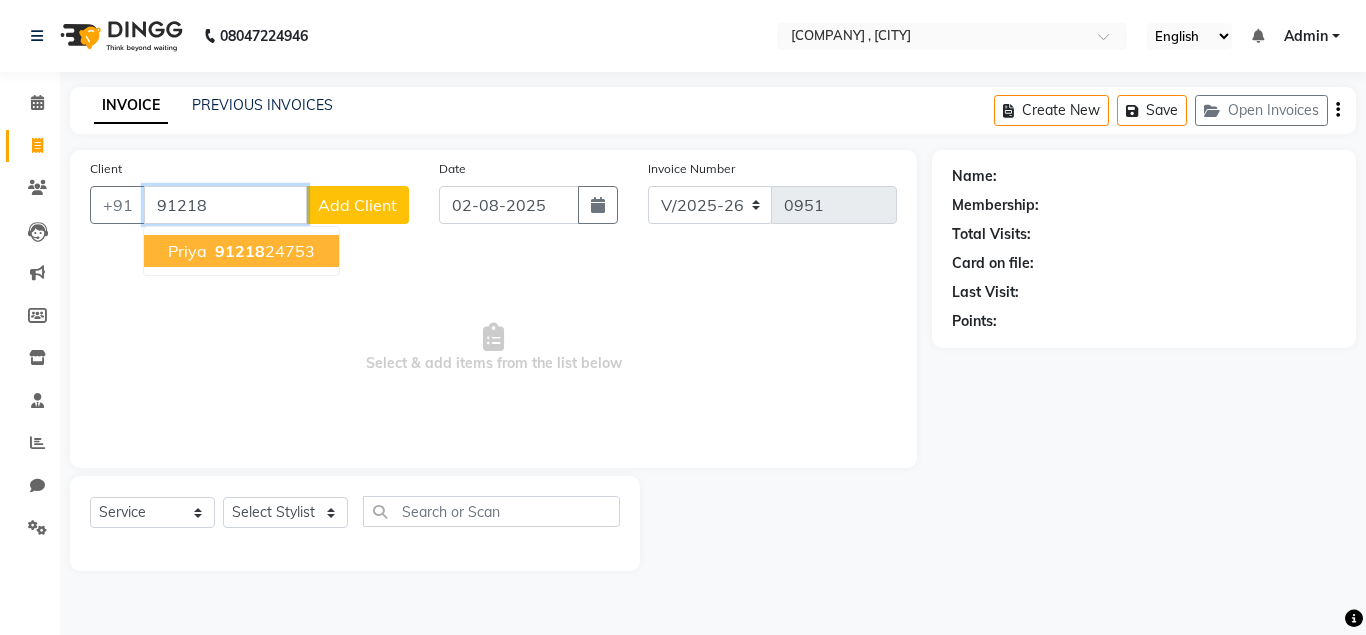 click on "[PHONE]" at bounding box center [263, 251] 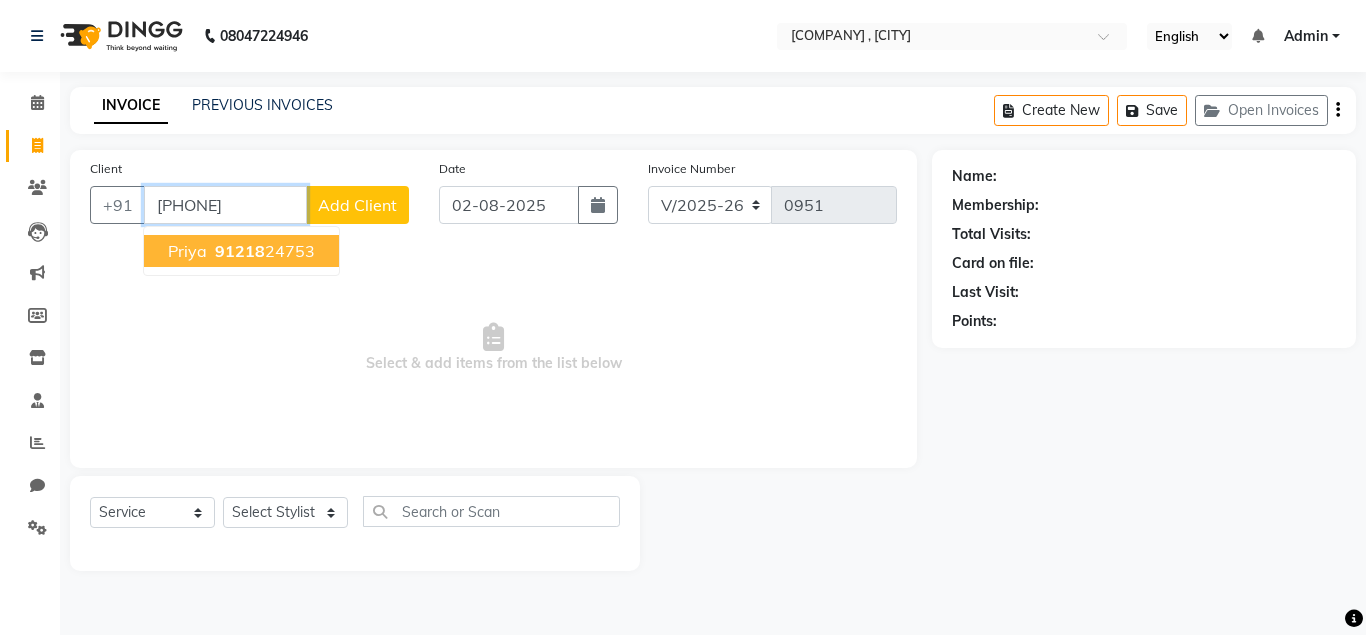 type on "[PHONE]" 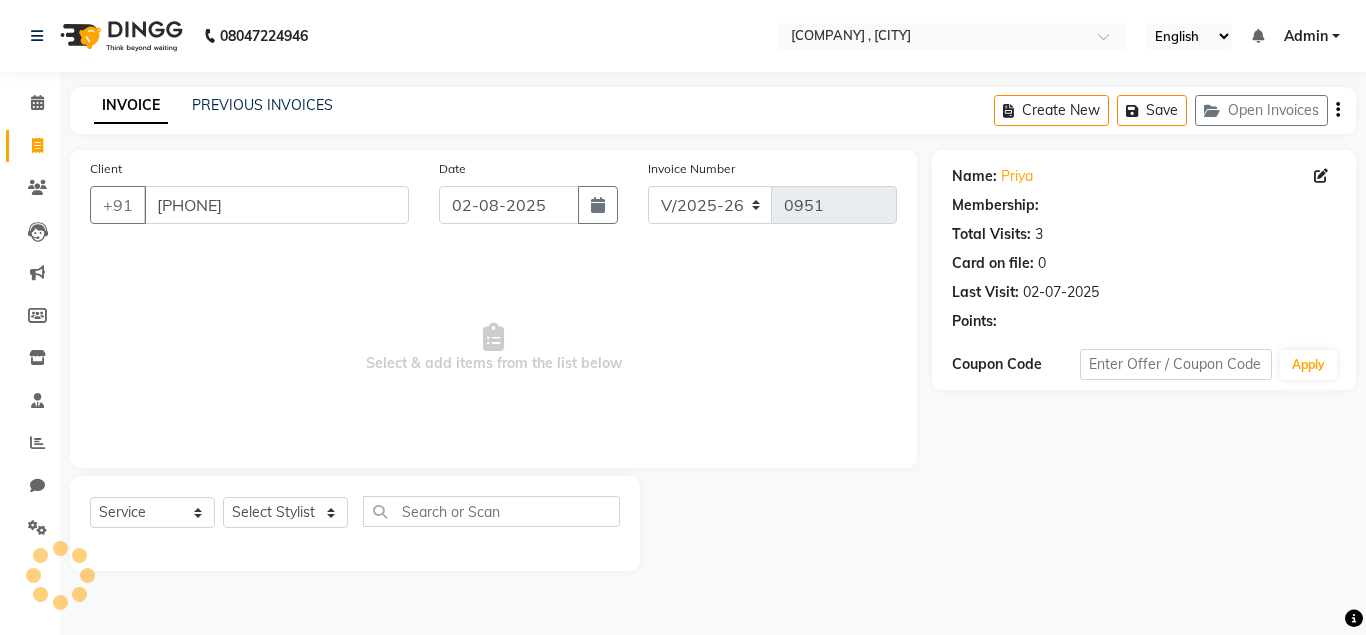 select on "1: Object" 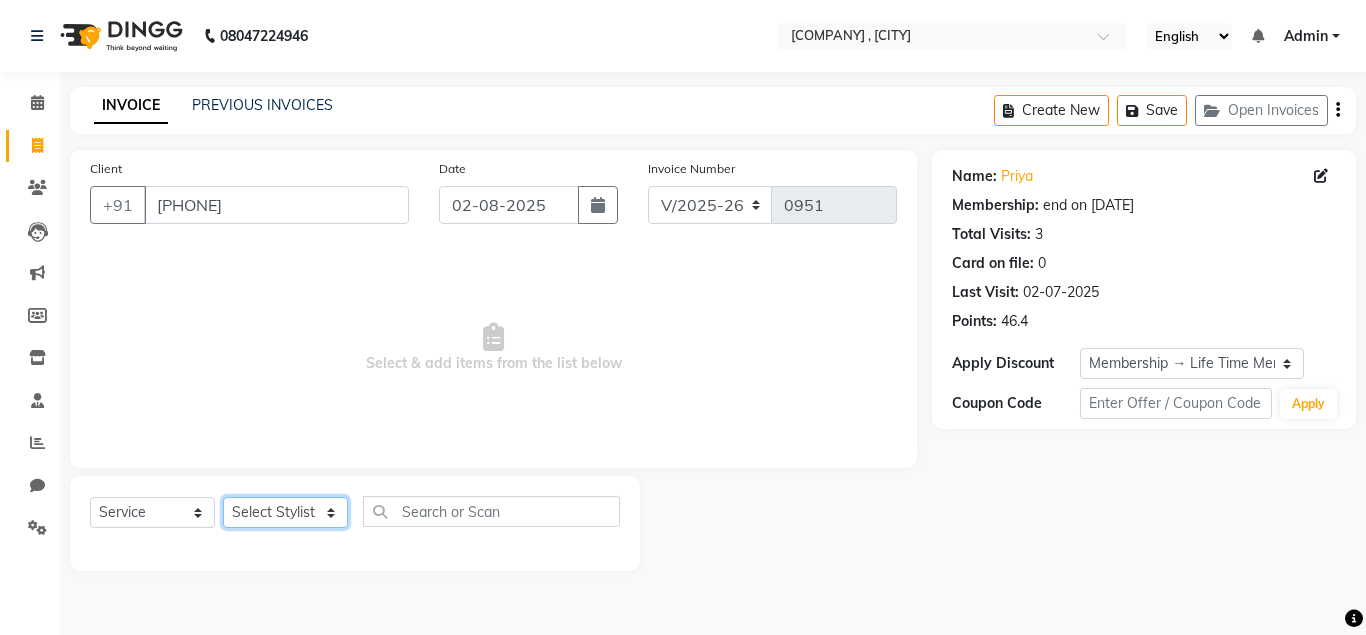 click on "Select Stylist Akshit raja BALU meena Neelima Renuka Silpa" 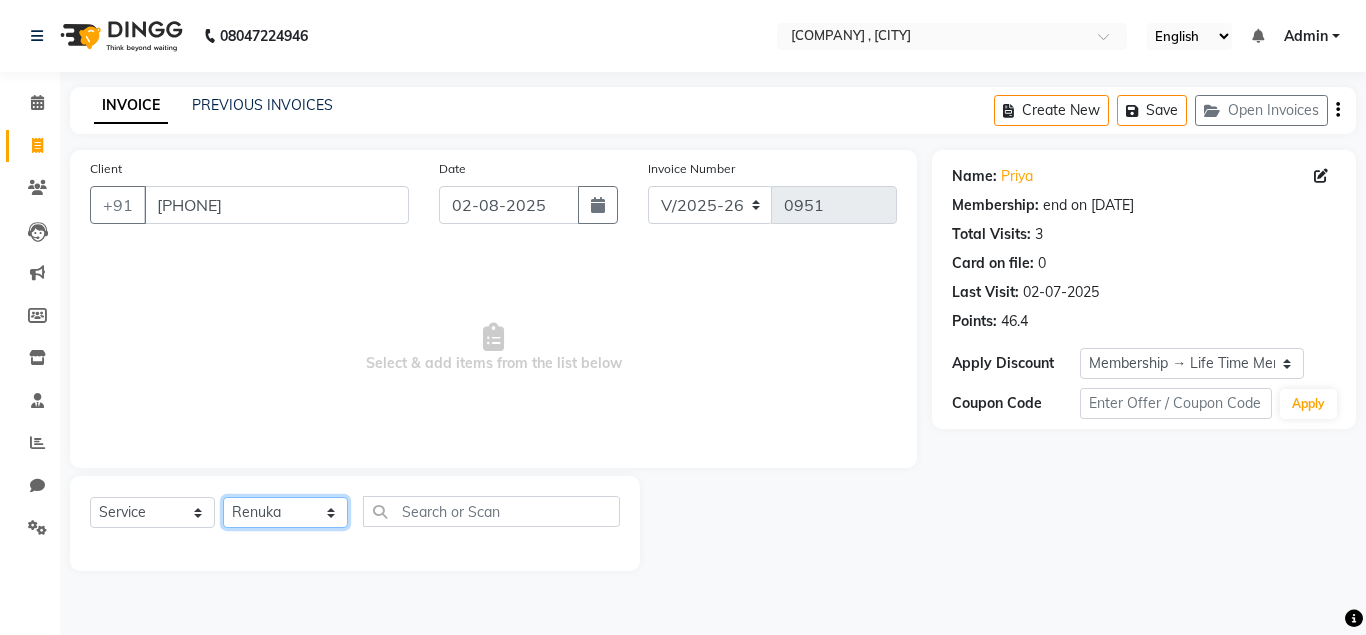 click on "Renuka" 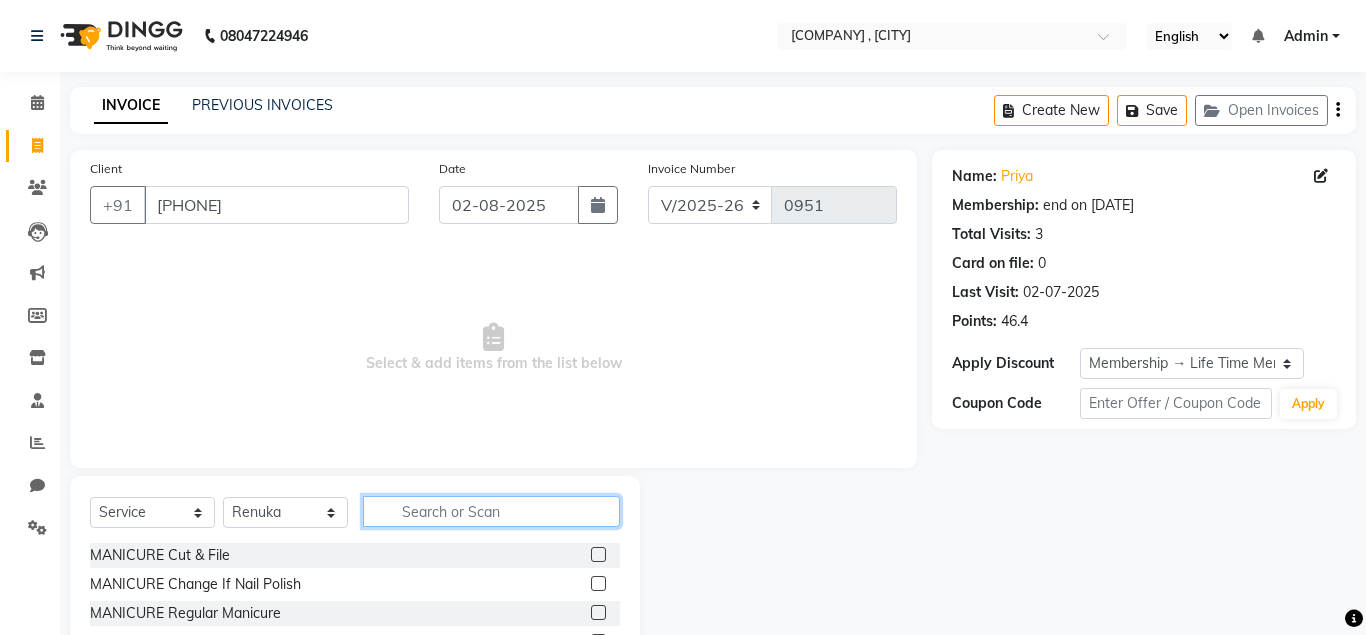 click 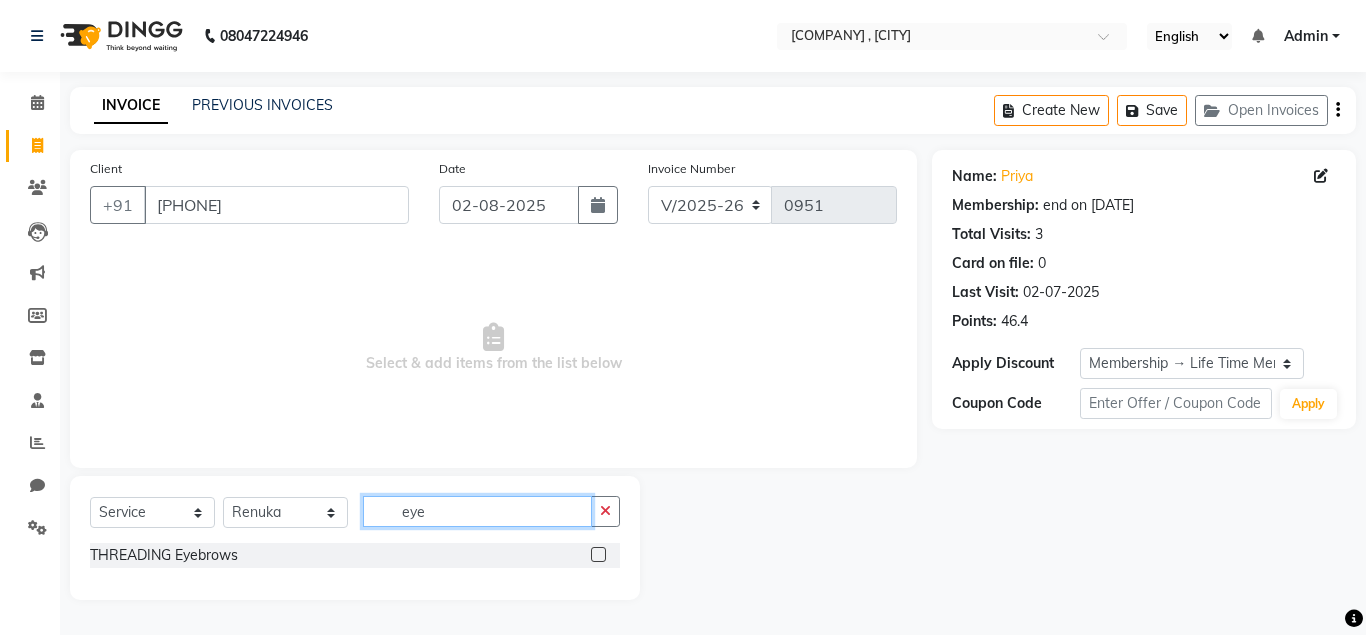 type on "eye" 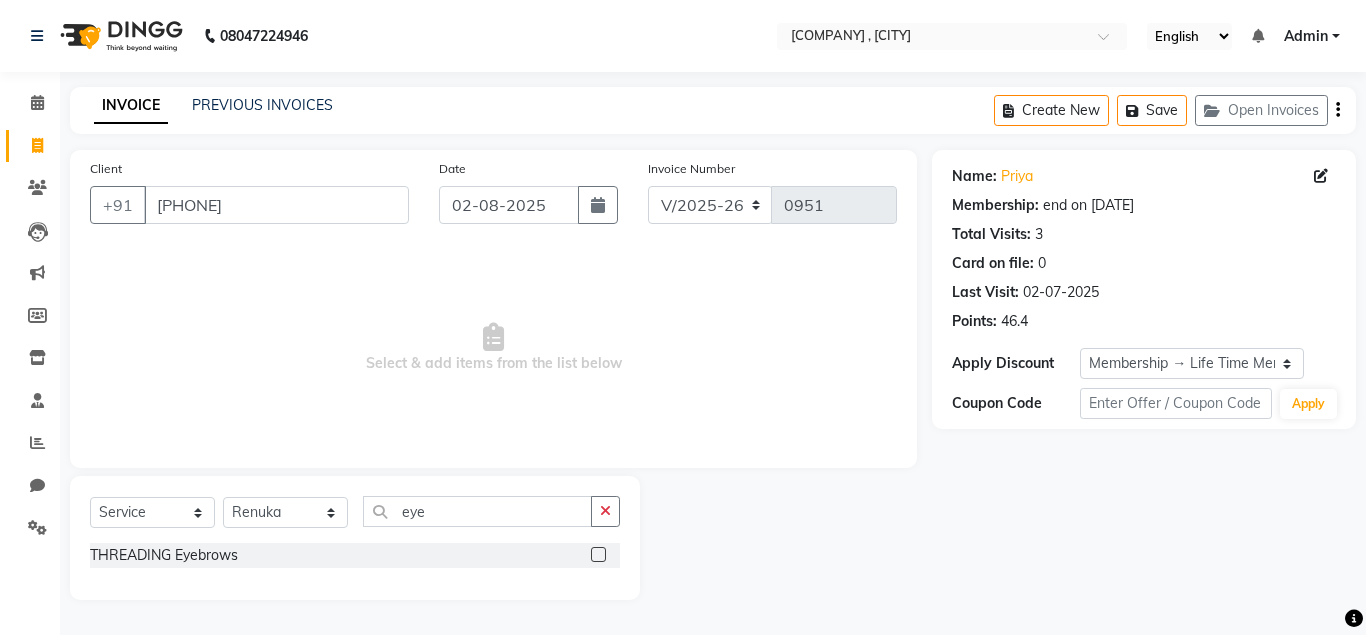 click on "THREADING Eyebrows" 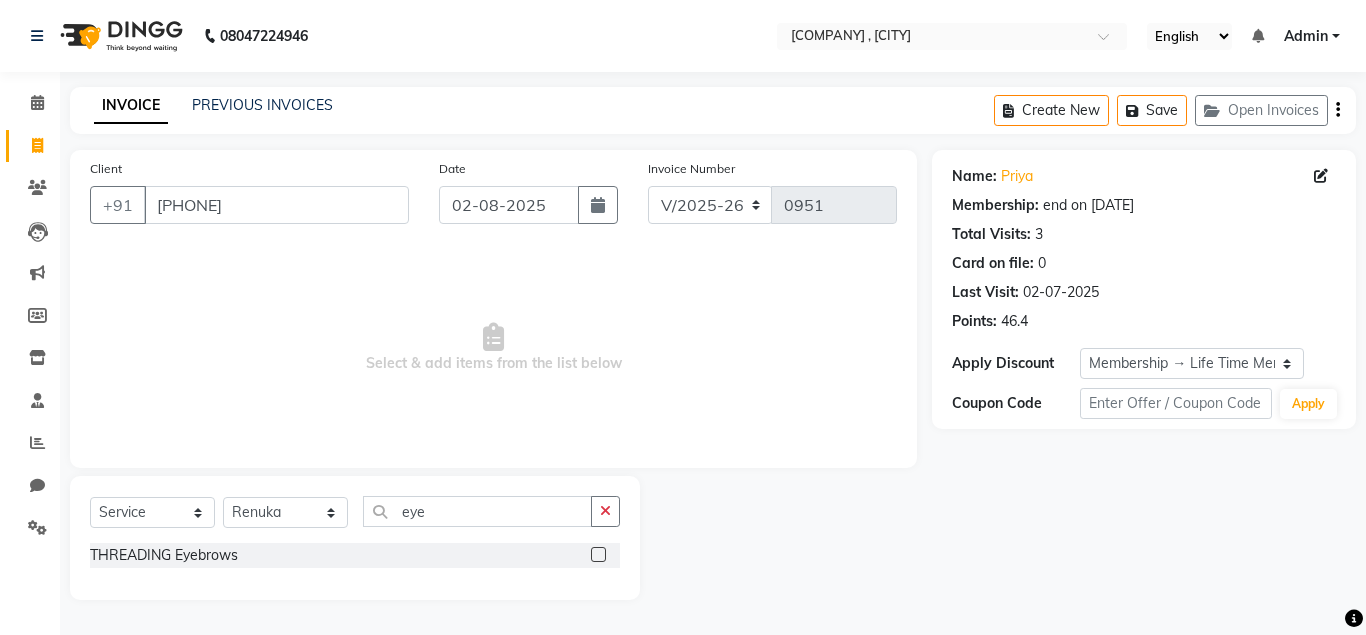 click 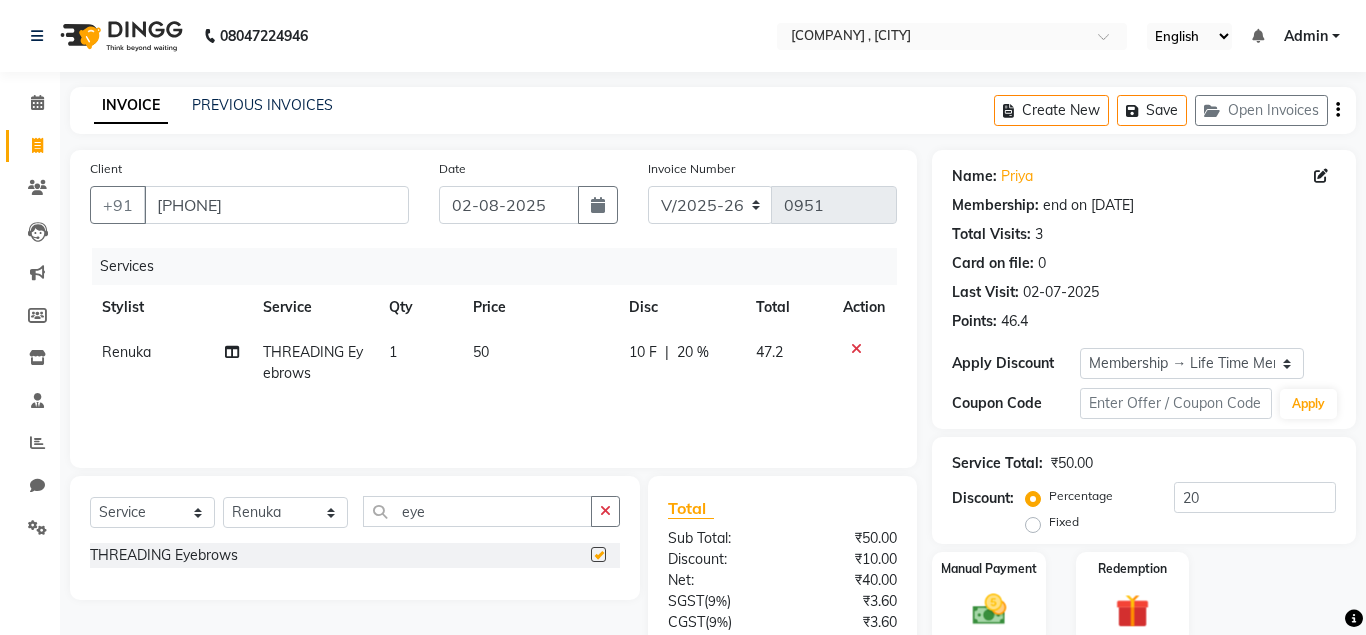 checkbox on "false" 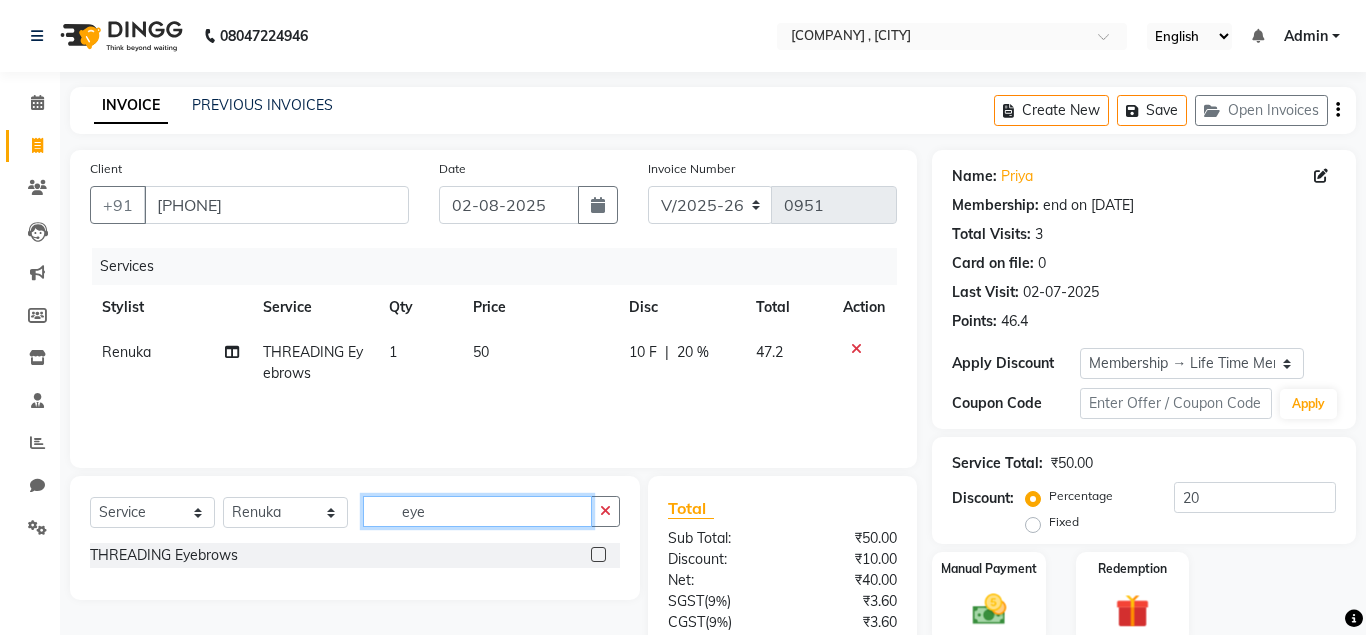 click on "eye" 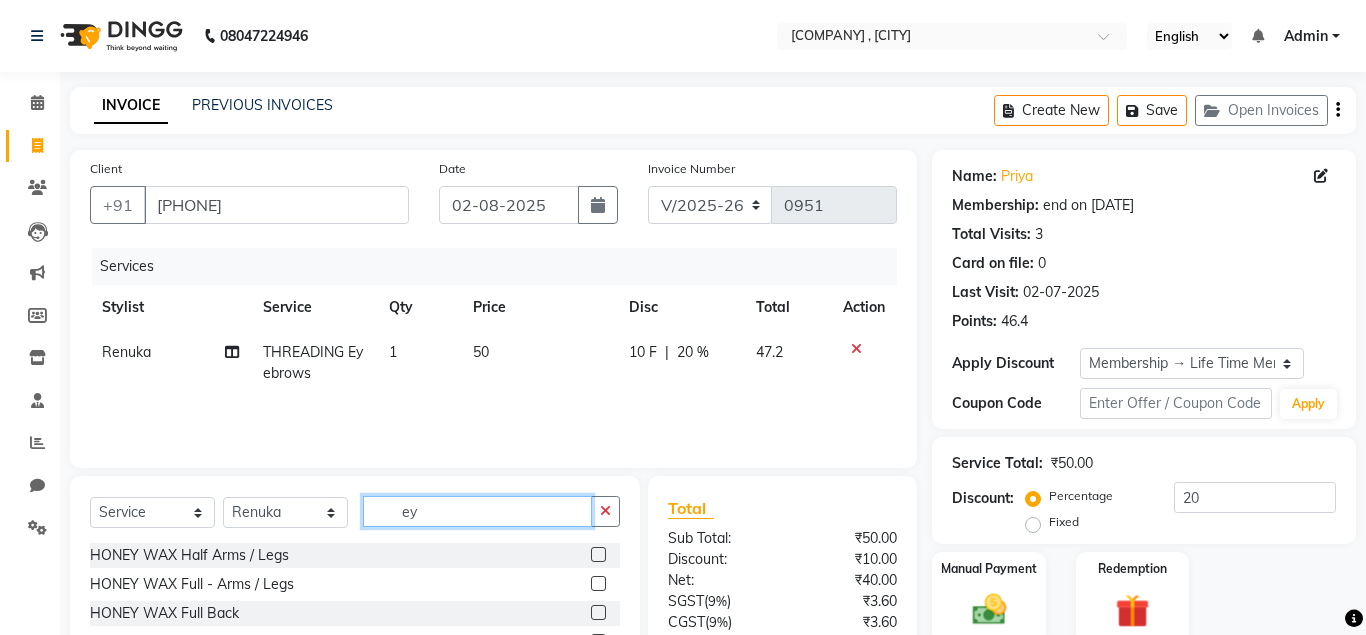 type on "e" 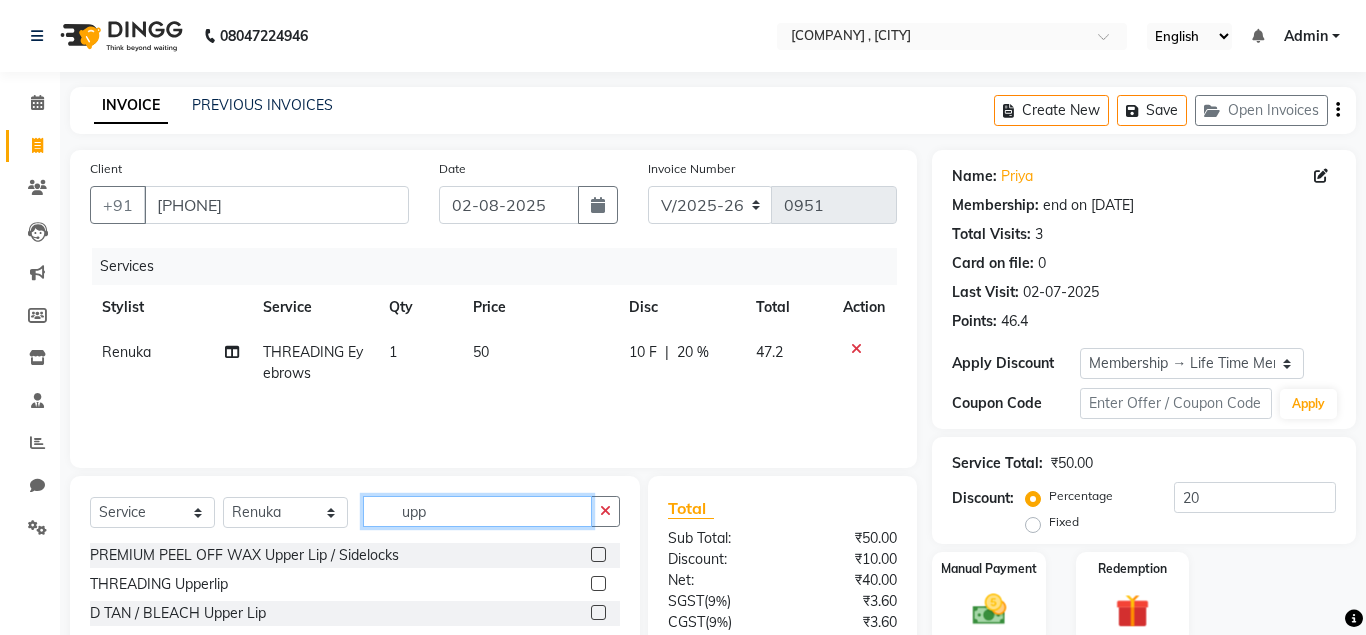 type on "upp" 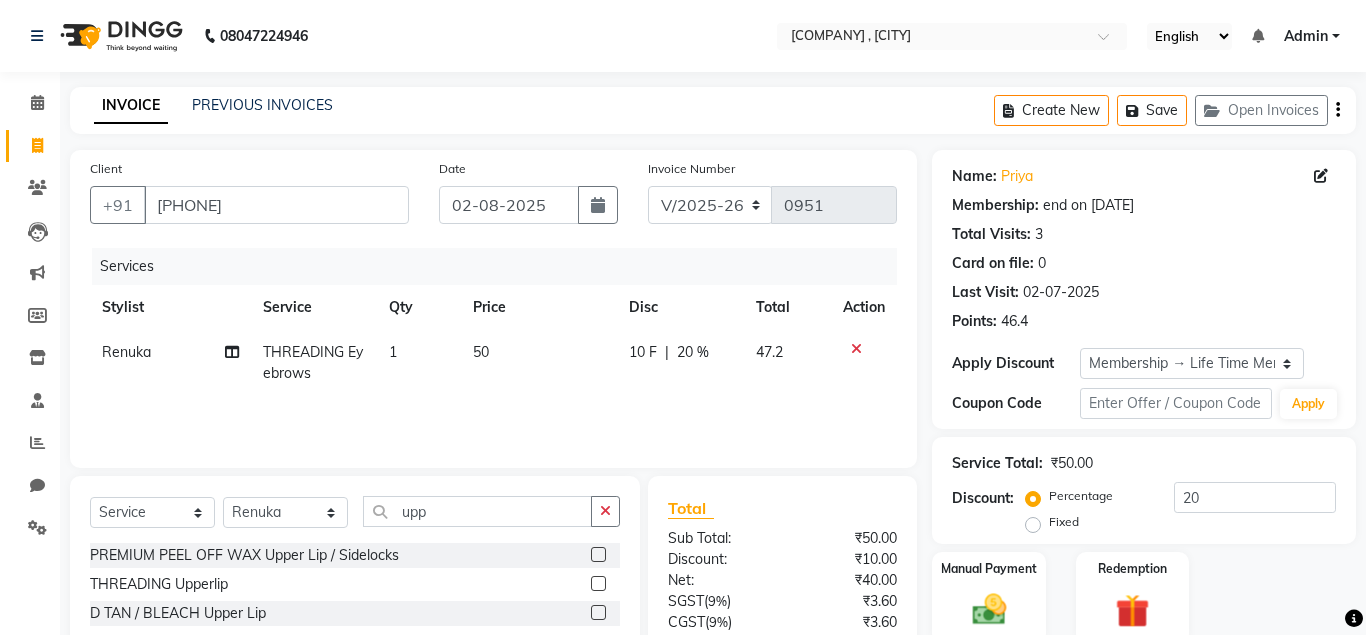 click 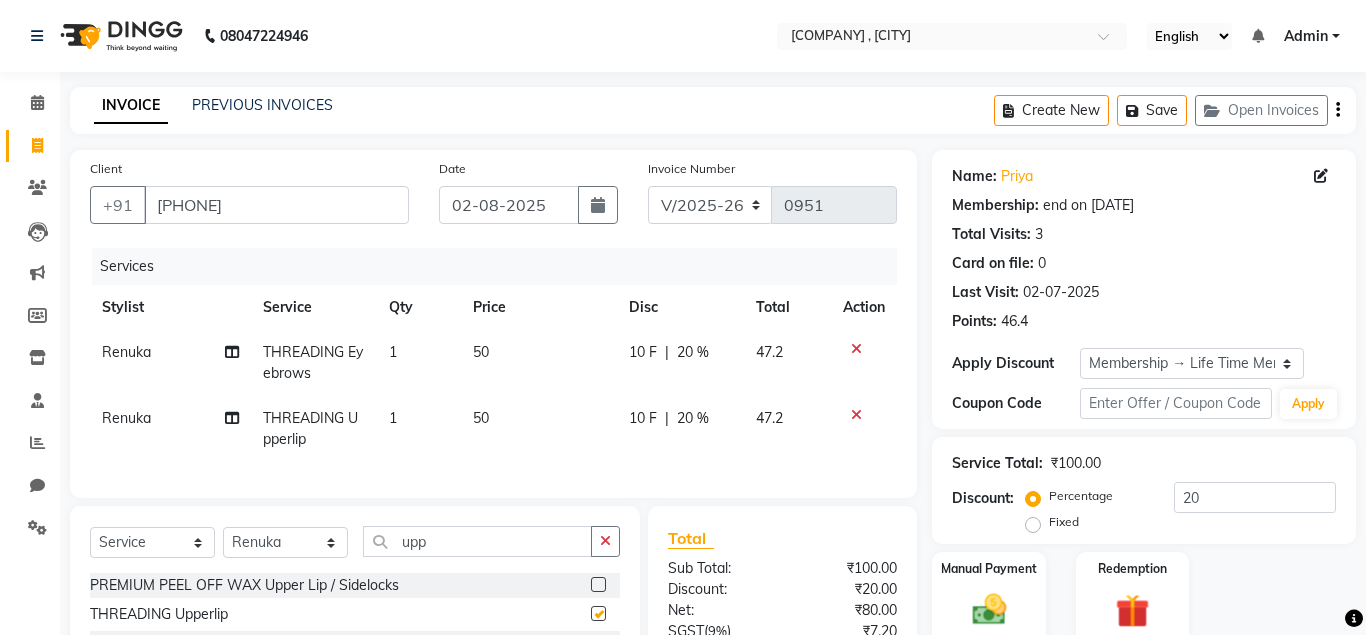 checkbox on "false" 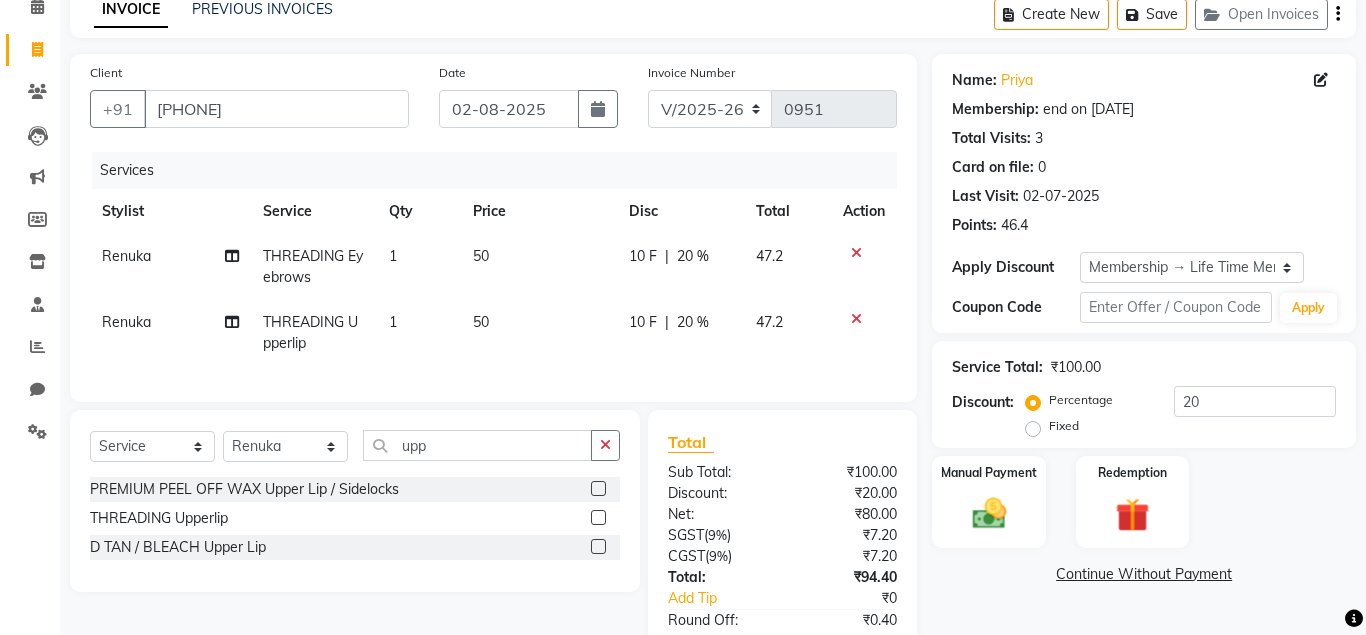 scroll, scrollTop: 0, scrollLeft: 0, axis: both 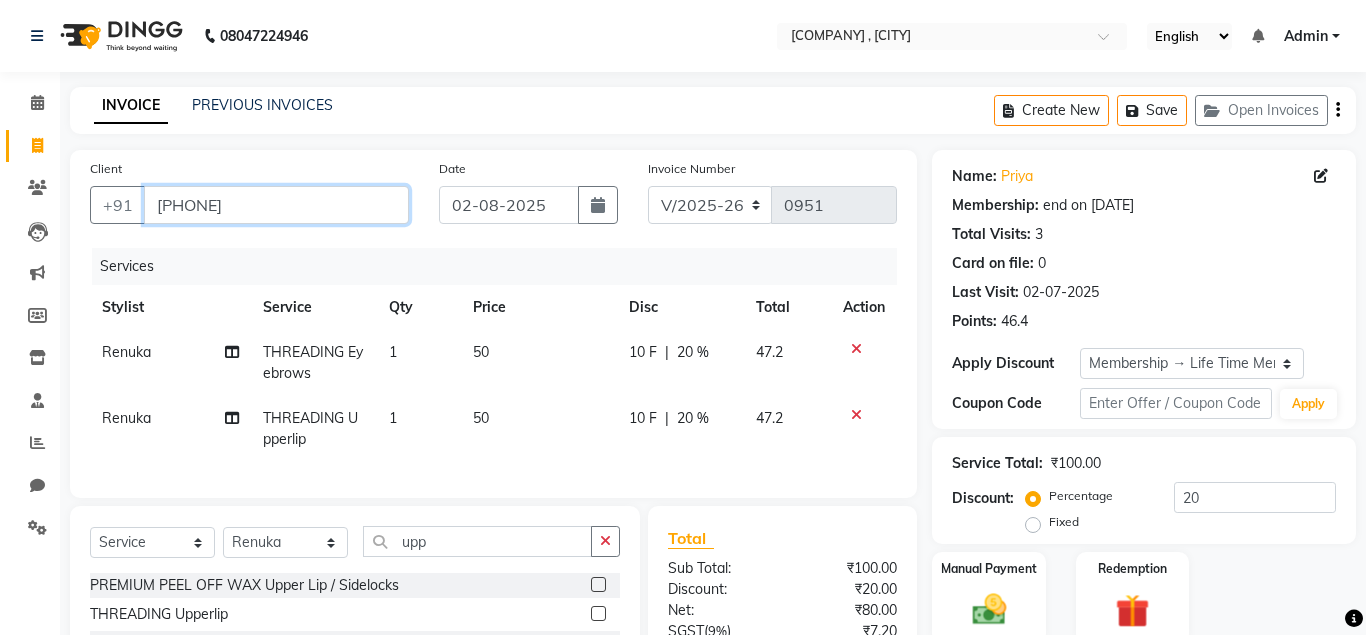 click on "[PHONE]" at bounding box center (276, 205) 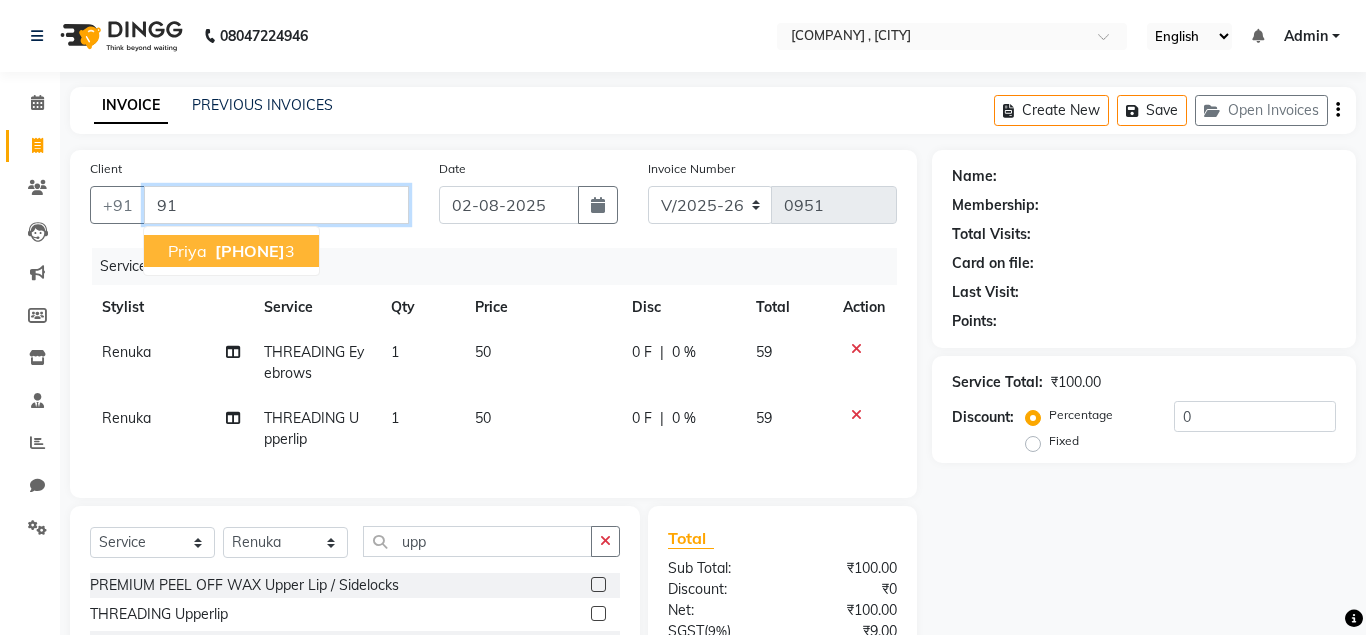 type on "9" 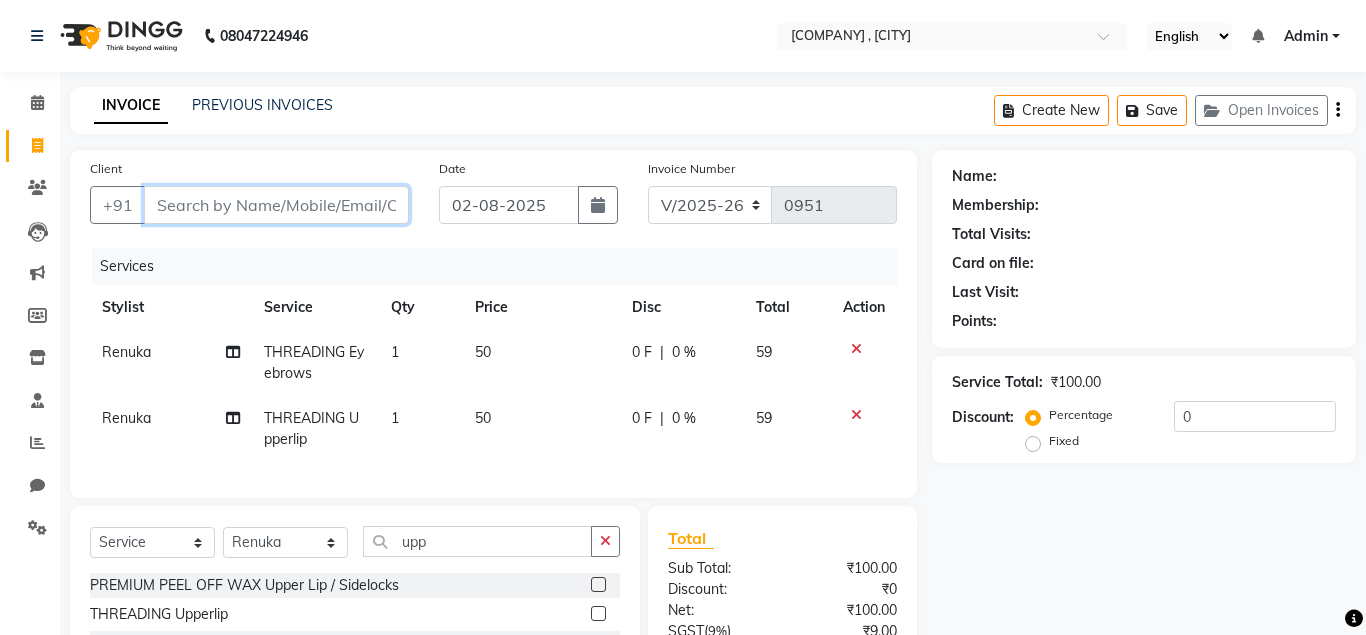 type 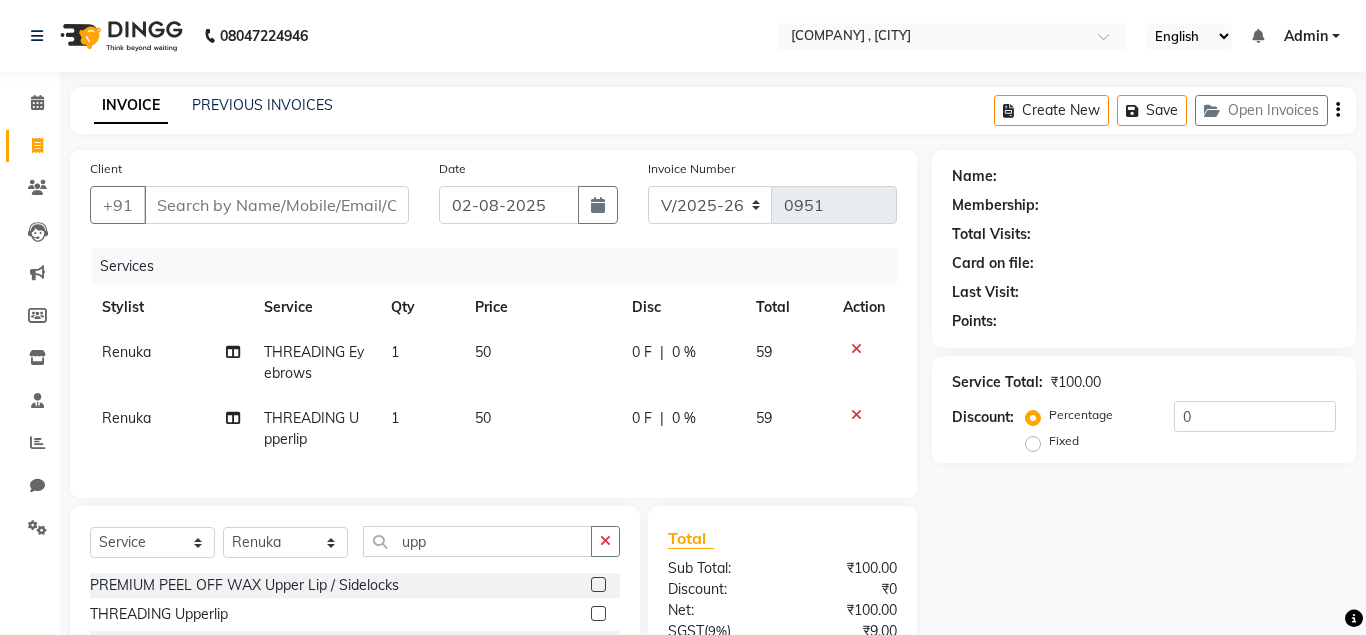 click 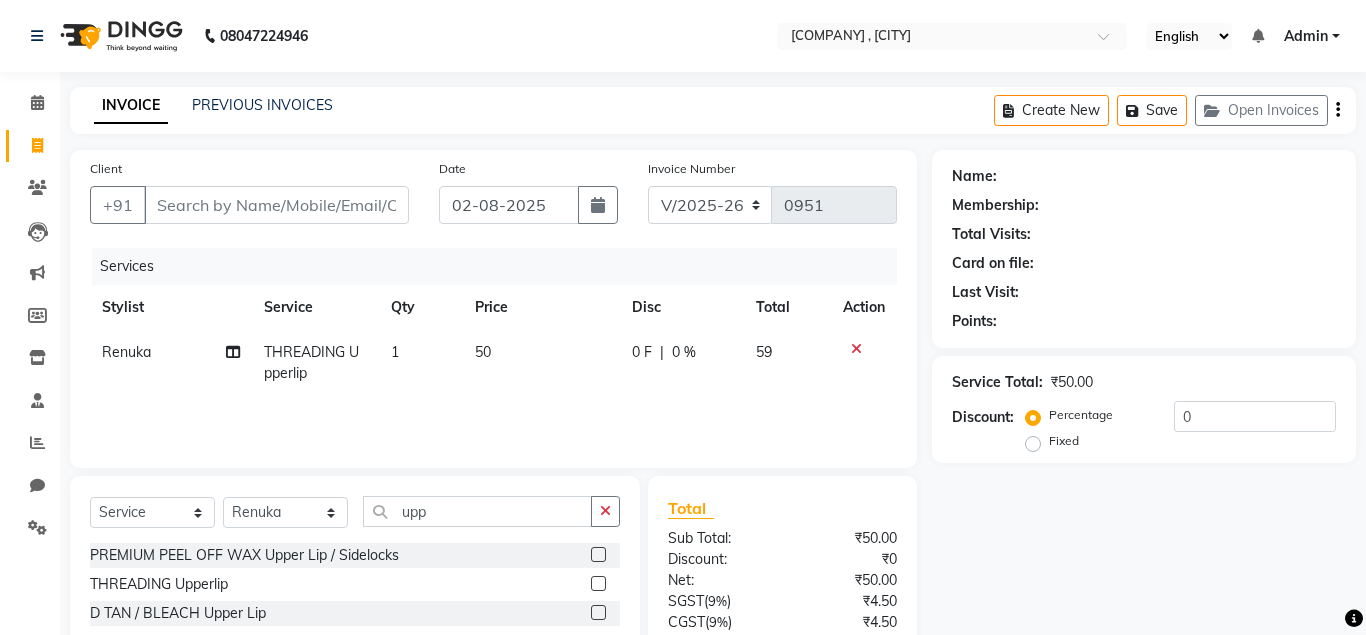 click 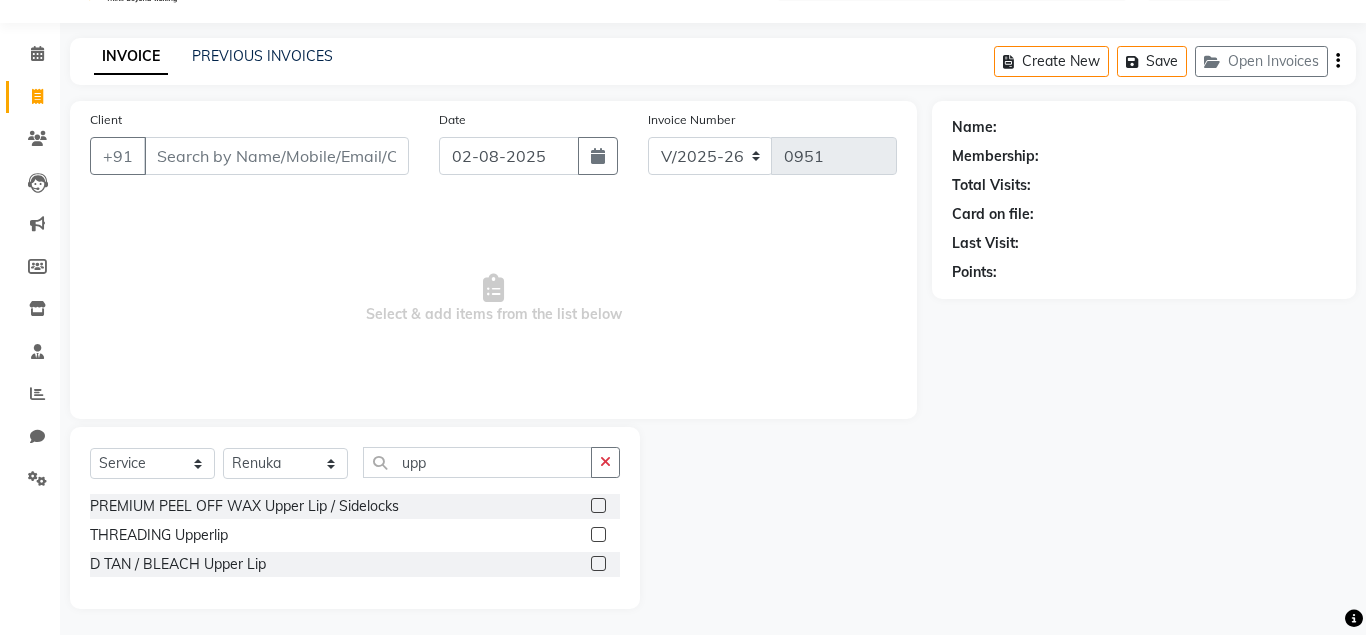 scroll, scrollTop: 53, scrollLeft: 0, axis: vertical 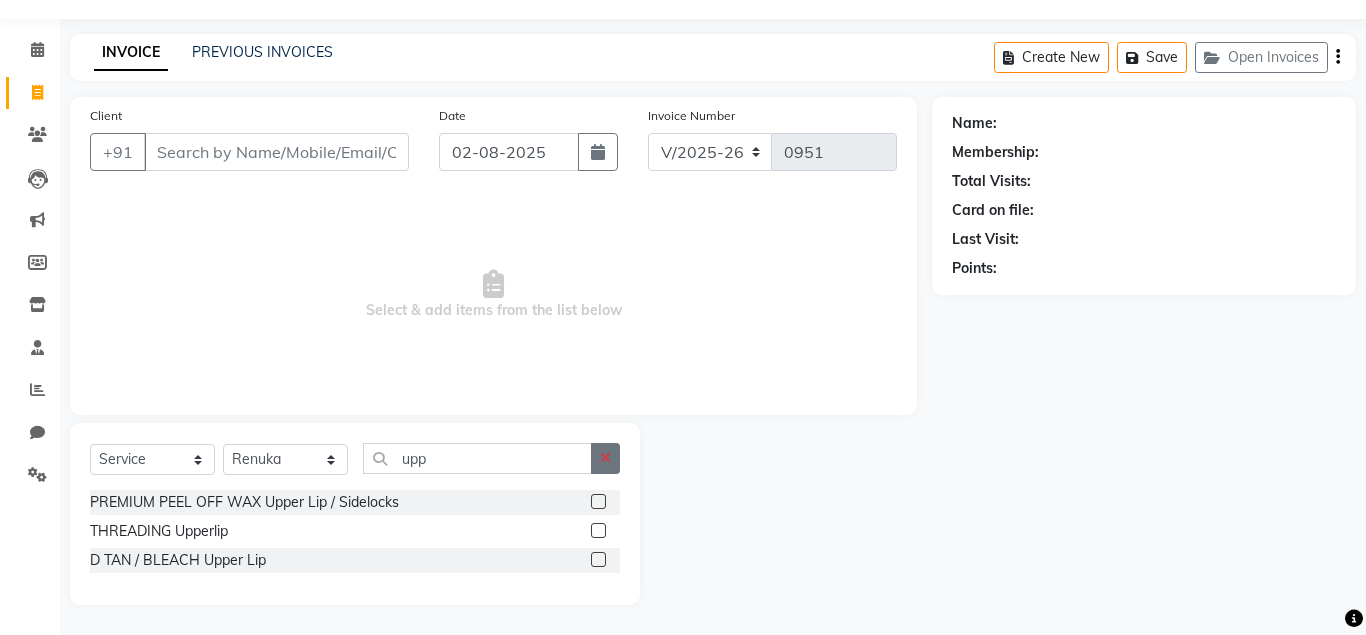 click 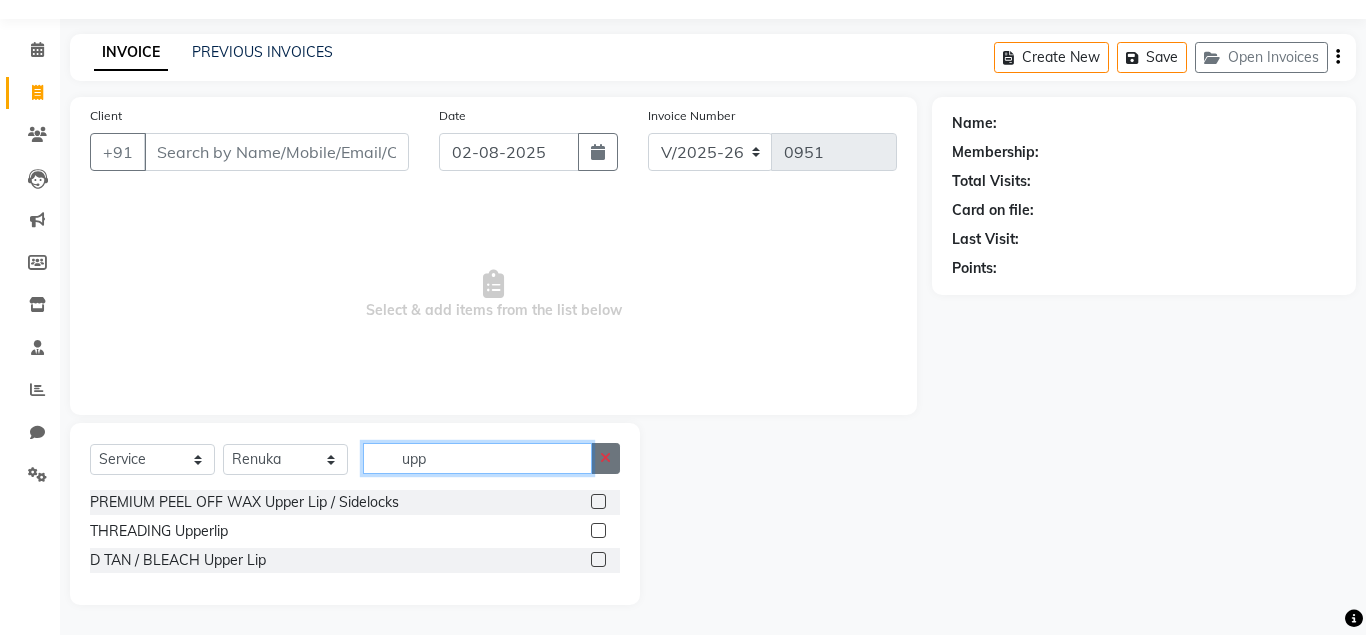type 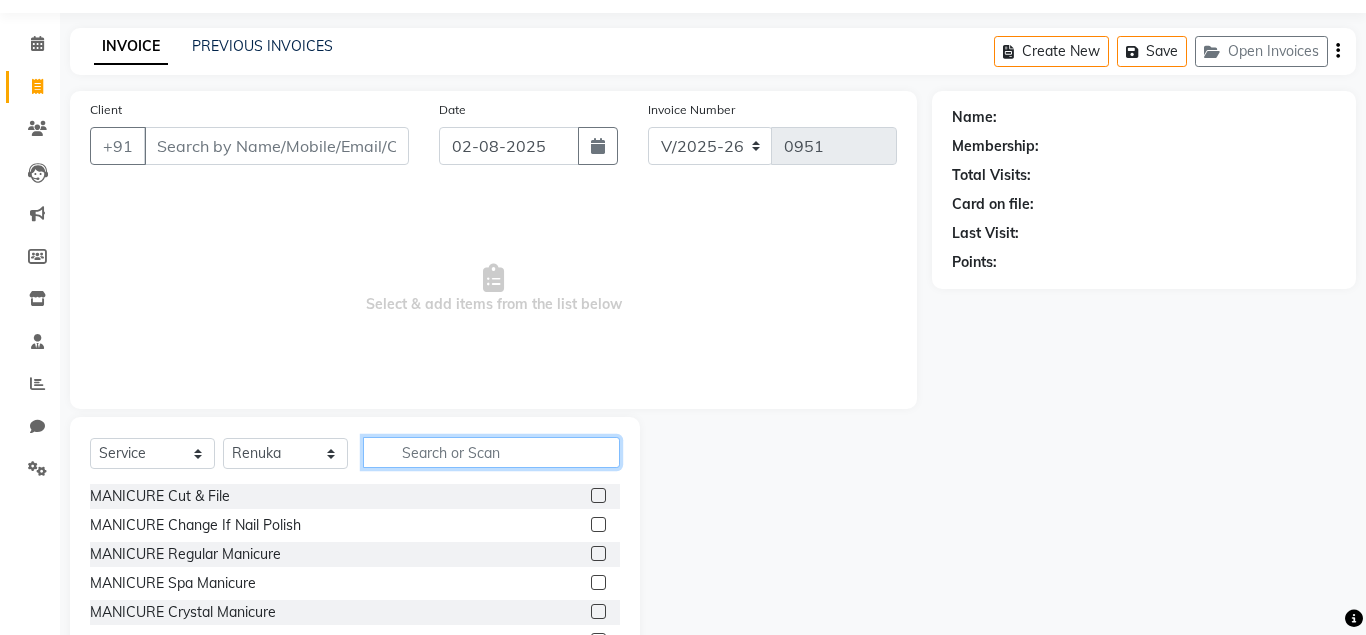 scroll, scrollTop: 102, scrollLeft: 0, axis: vertical 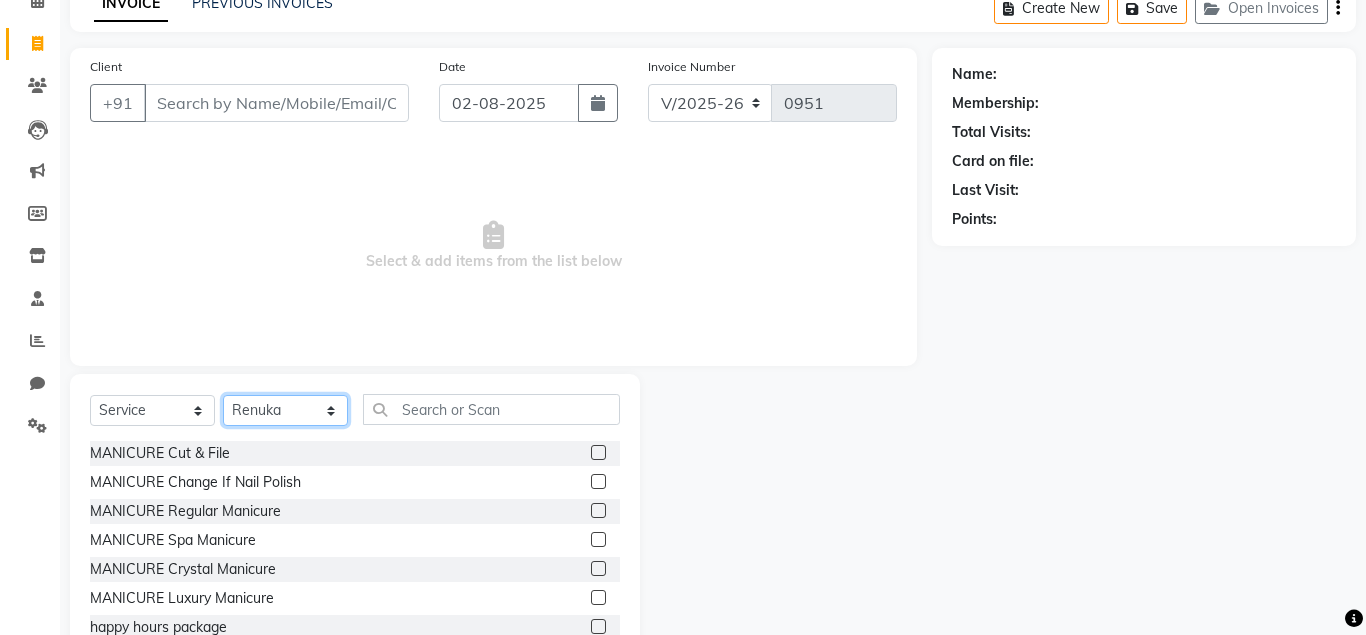 click on "Select Stylist Akshit raja BALU meena Neelima Renuka Silpa" 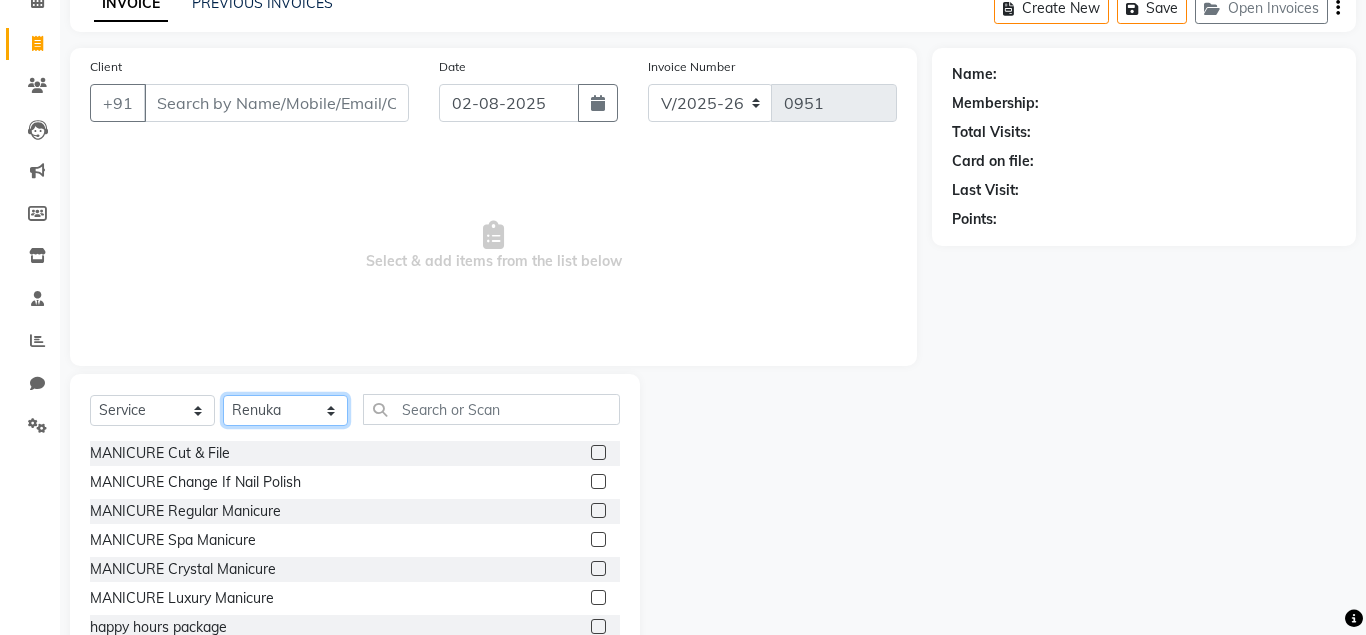 select 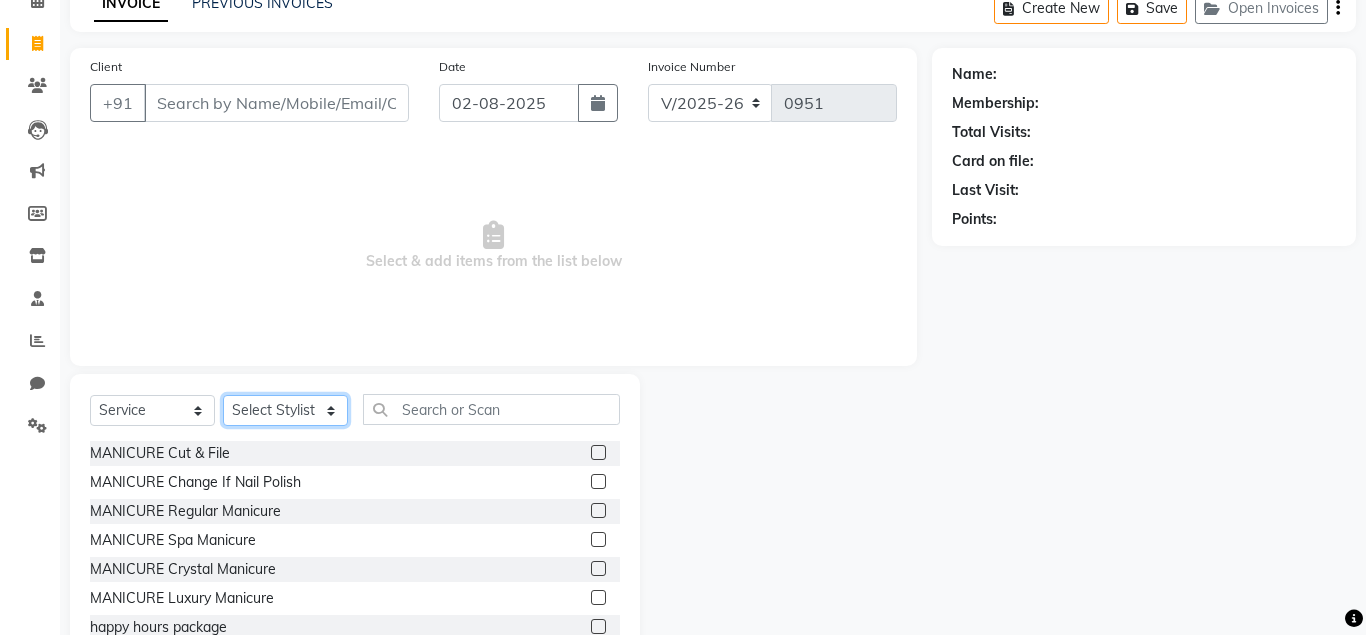 click on "Select Stylist" 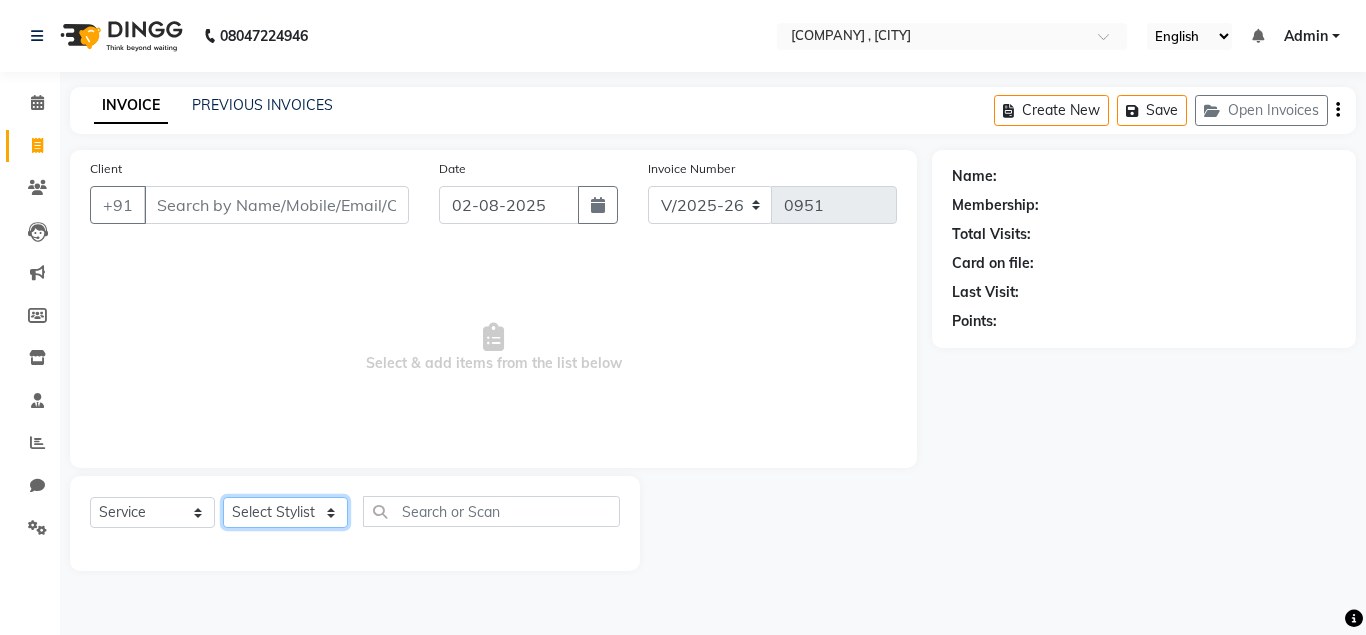 scroll, scrollTop: 0, scrollLeft: 0, axis: both 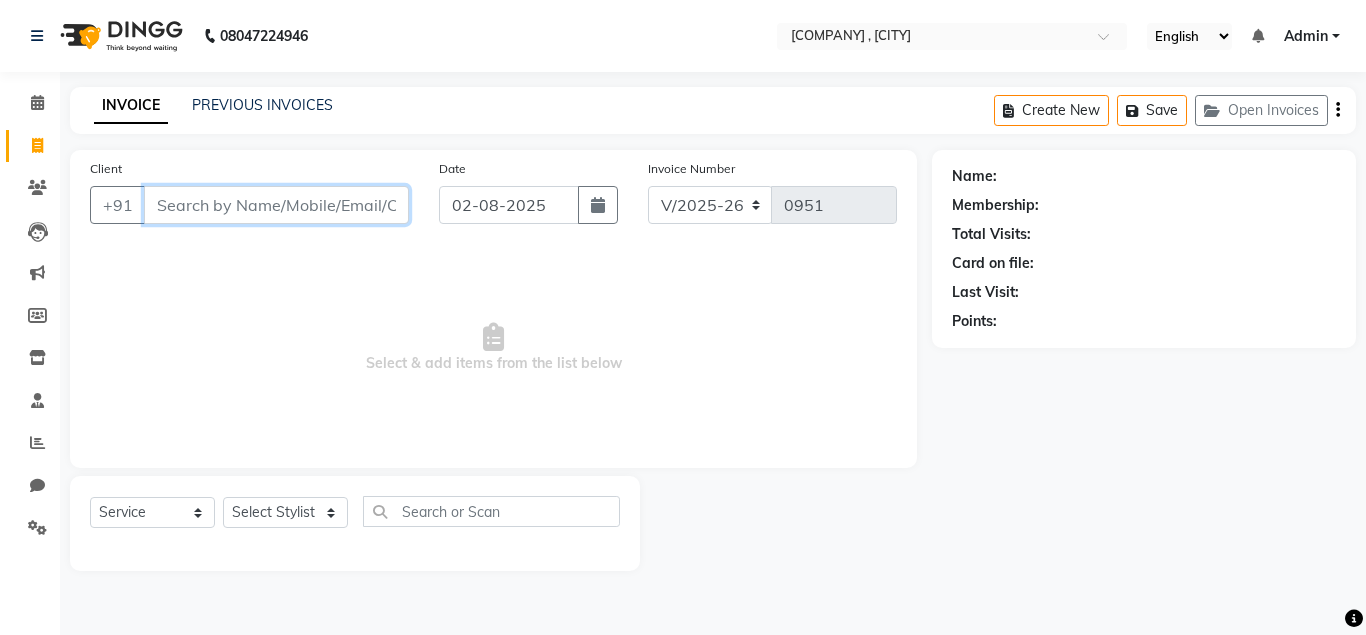 click on "Client" at bounding box center [276, 205] 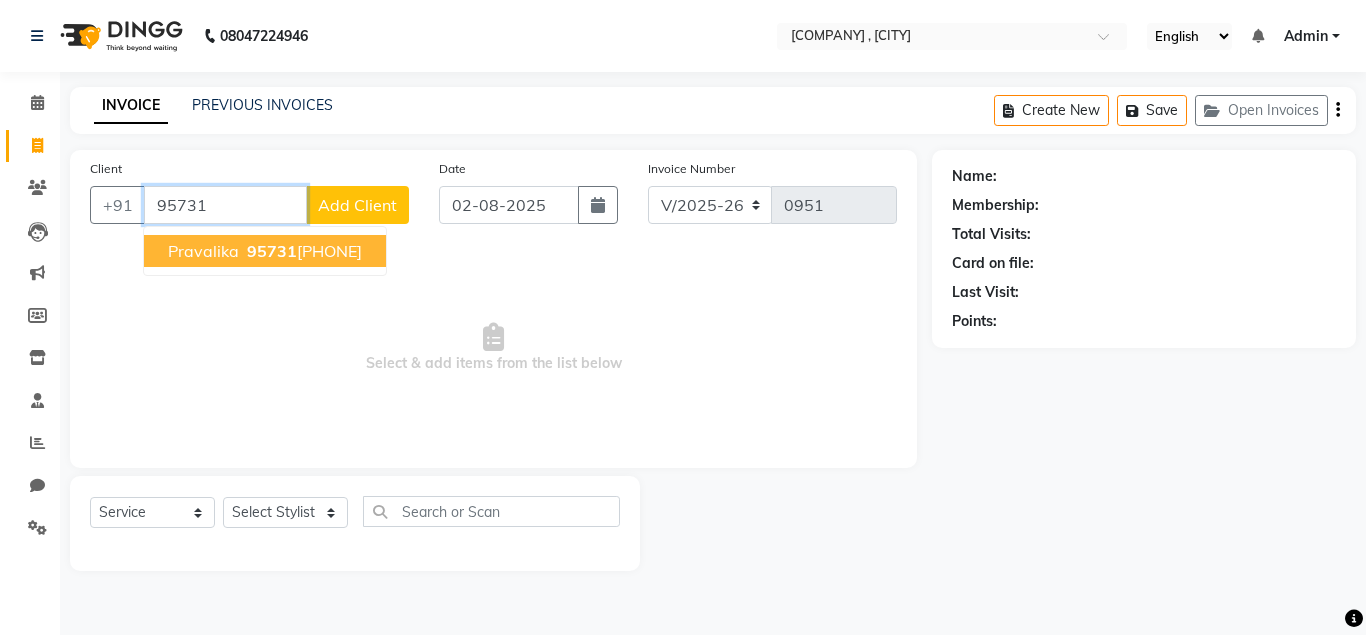 click on "[FIRST] [PHONE]" at bounding box center (265, 251) 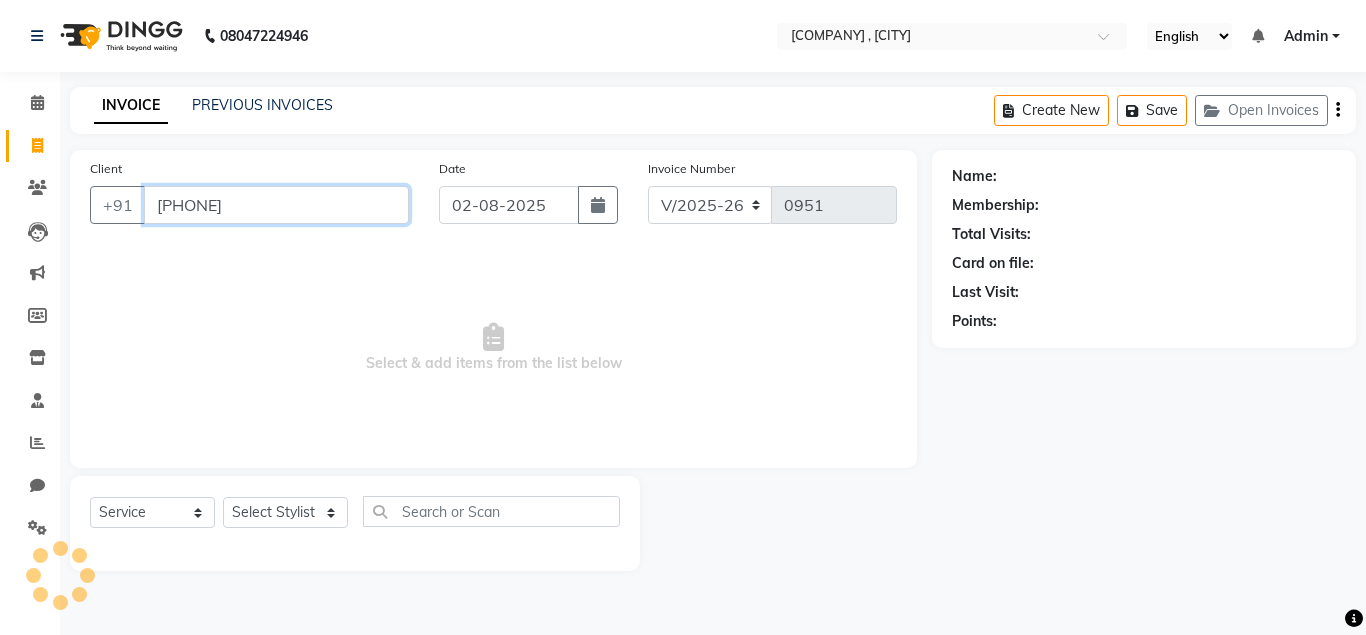 type on "[PHONE]" 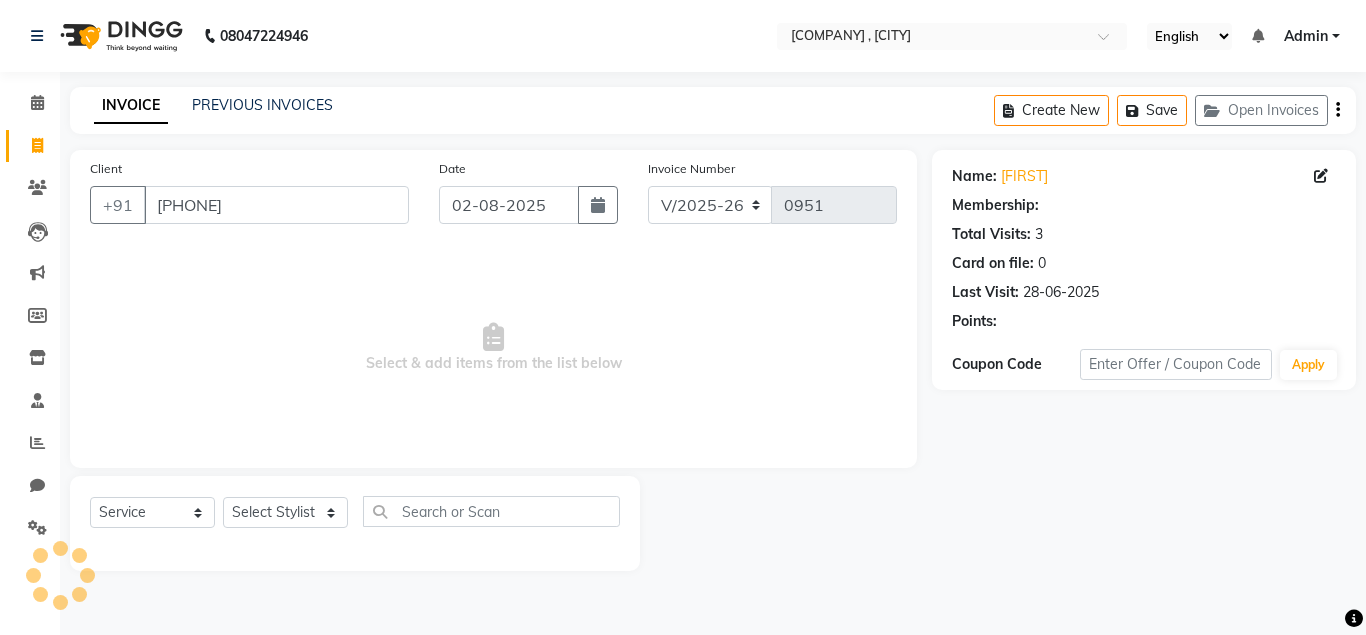 select on "1: Object" 